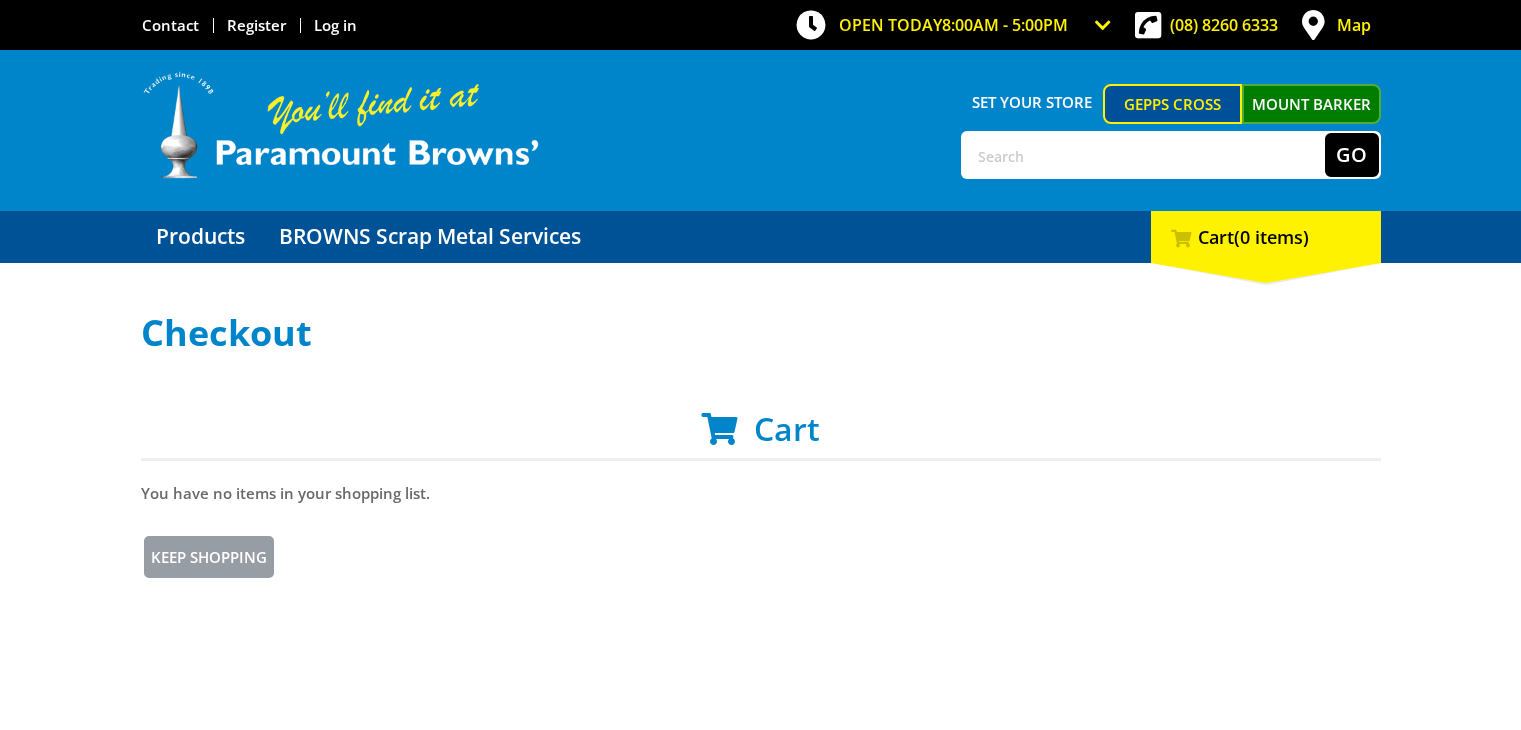 scroll, scrollTop: 0, scrollLeft: 0, axis: both 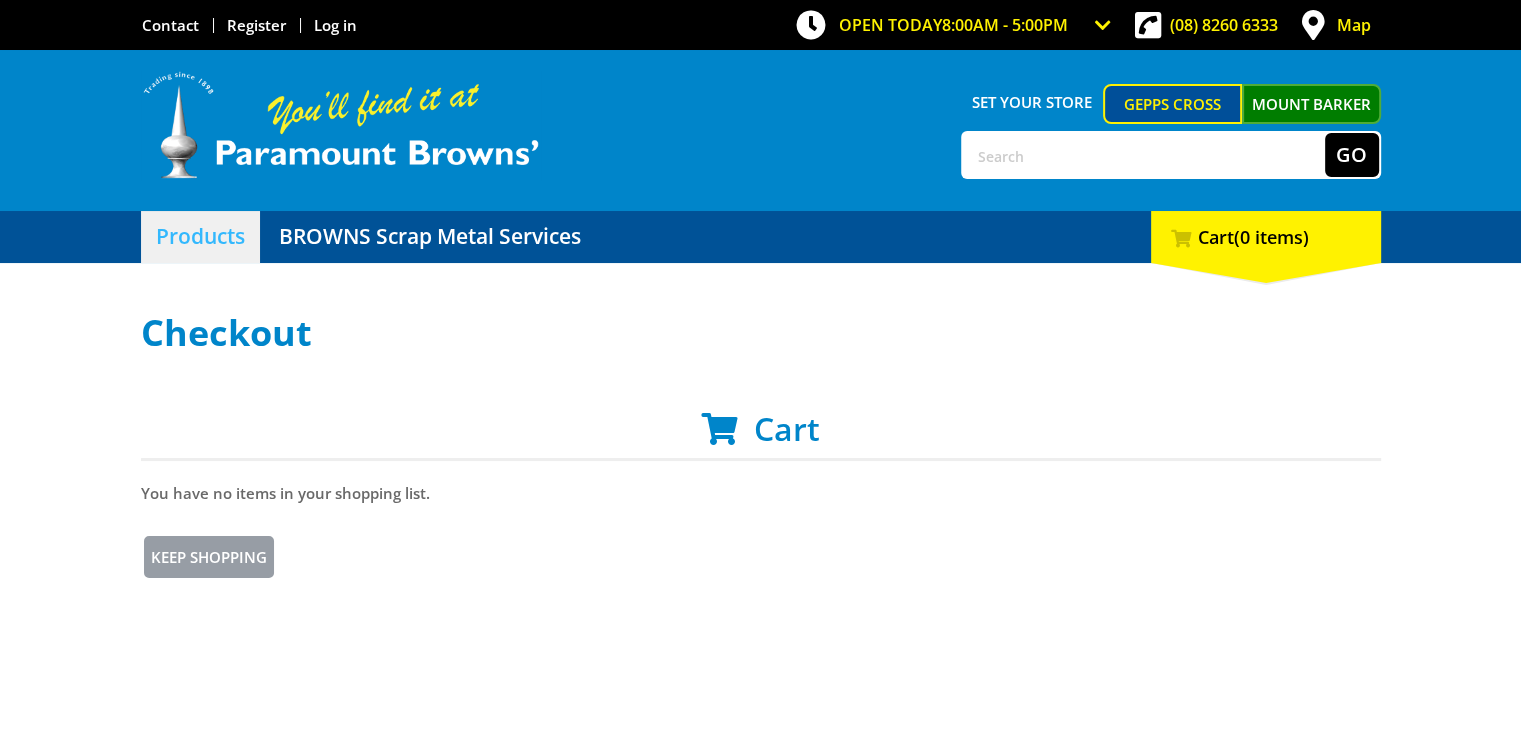 click on "Products" at bounding box center (200, 237) 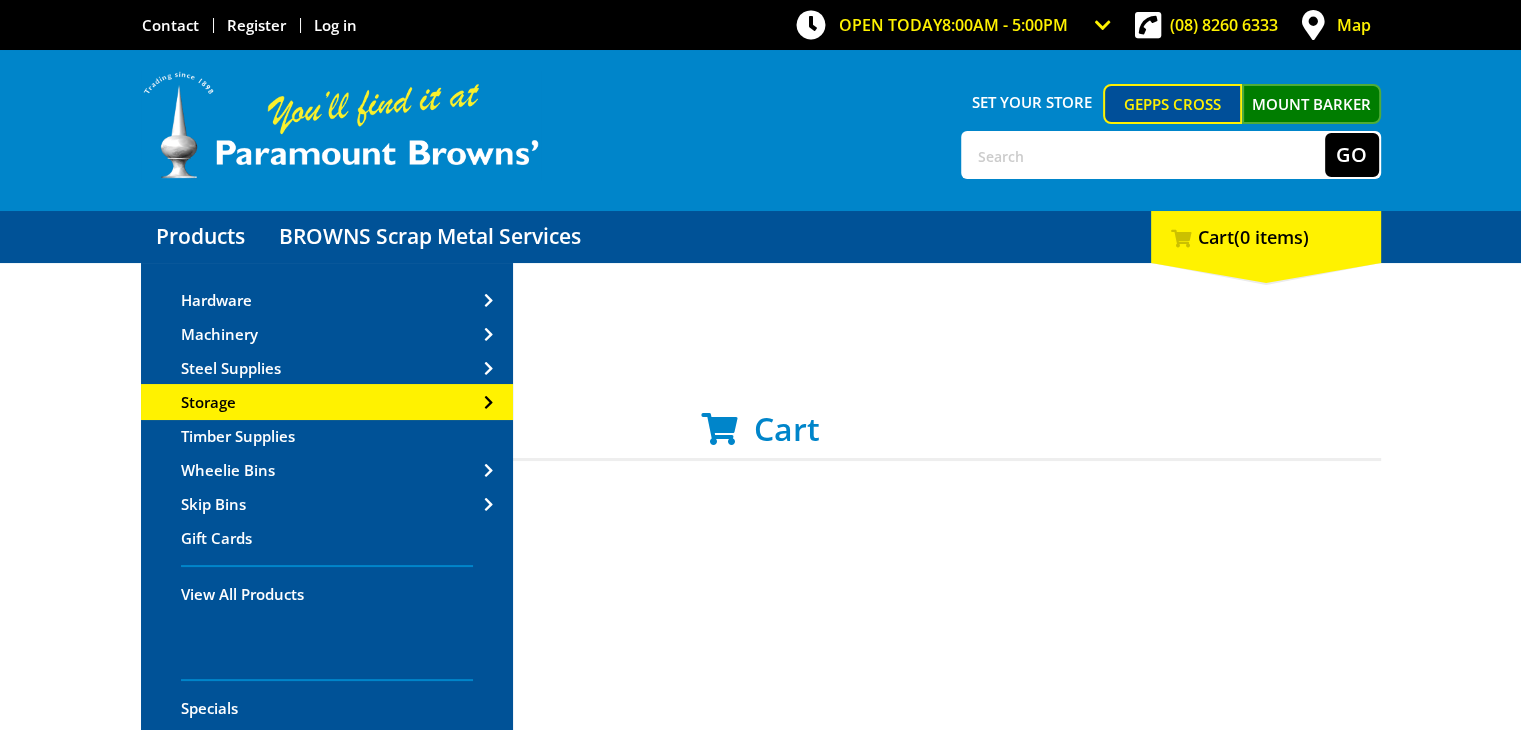 click on "Storage" at bounding box center [327, 402] 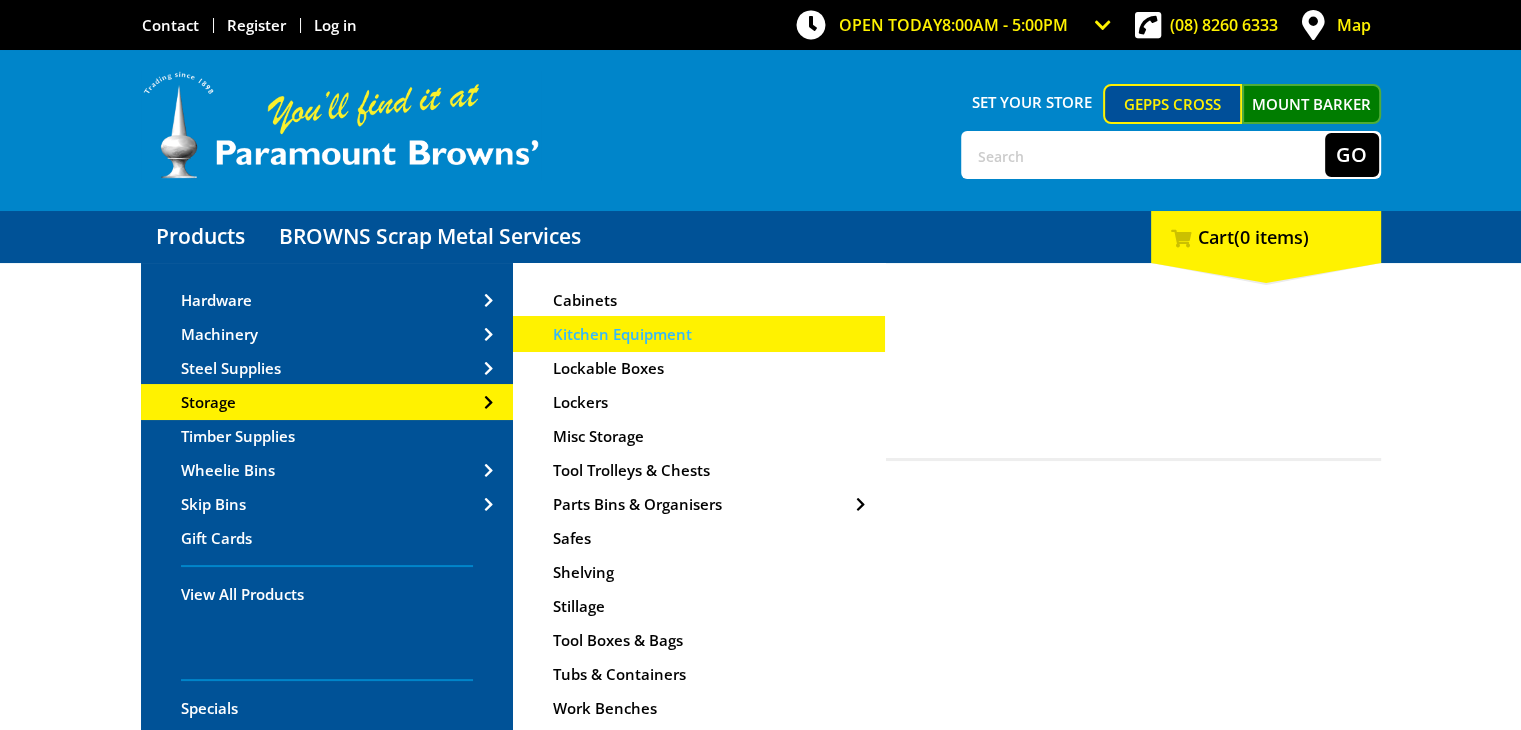 scroll, scrollTop: 42, scrollLeft: 0, axis: vertical 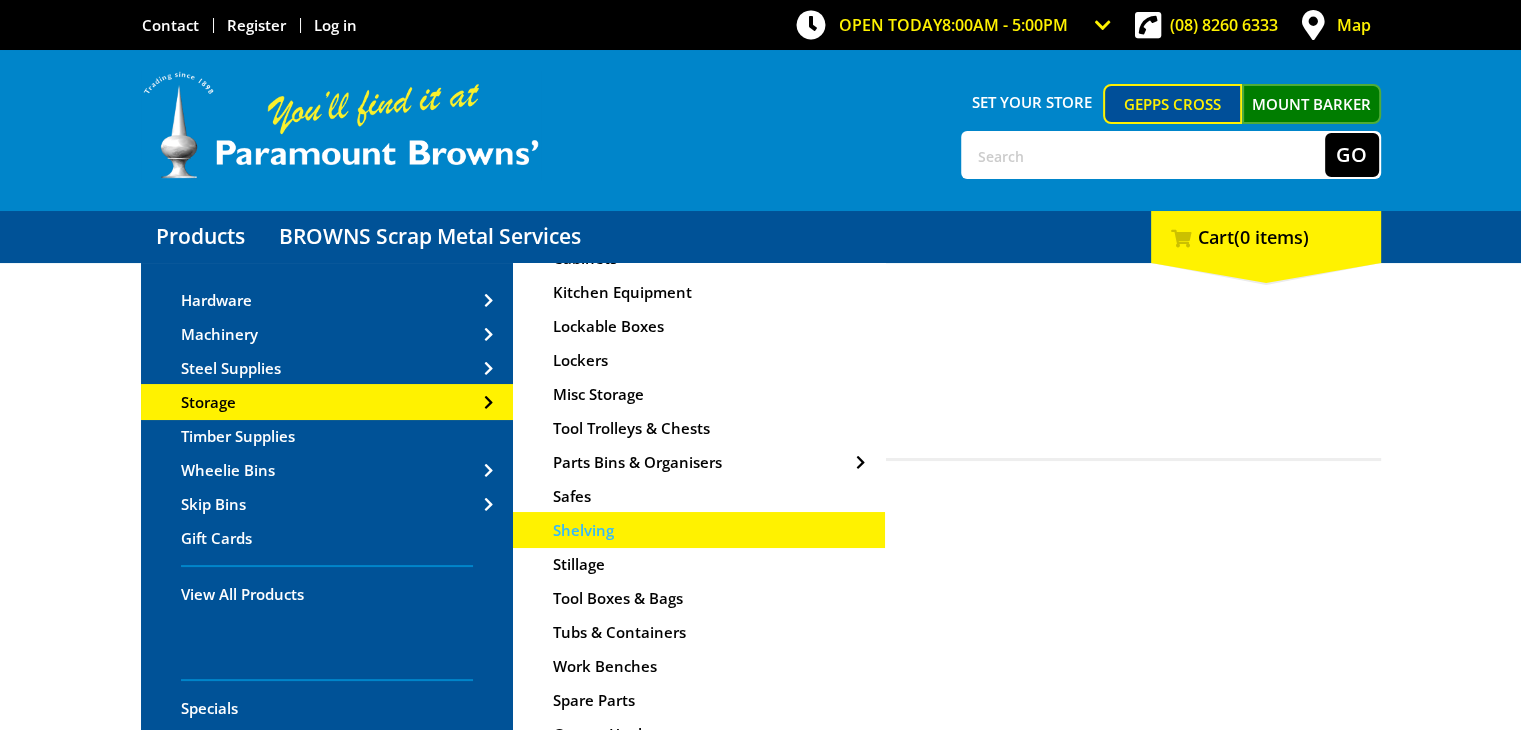 click on "Shelving" at bounding box center [583, 530] 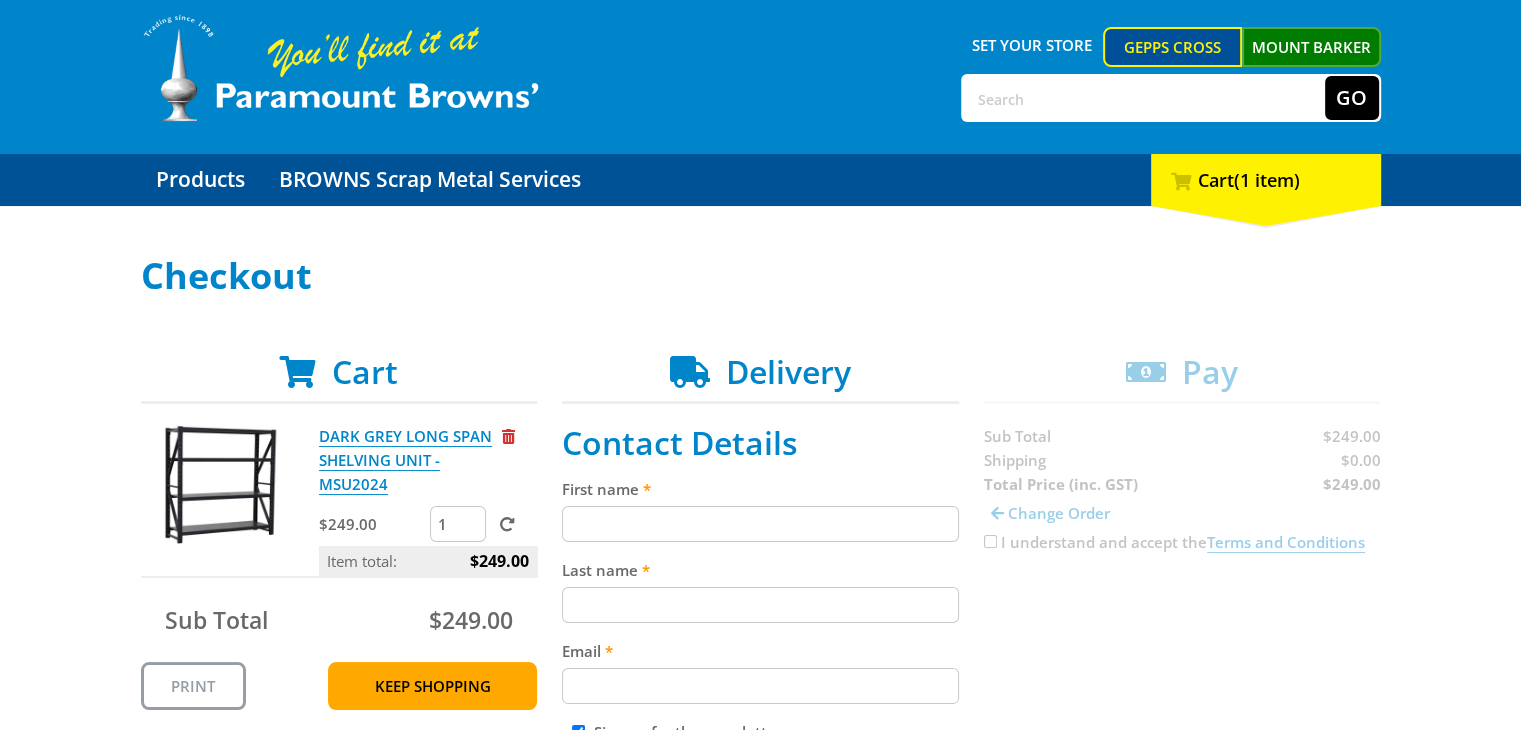 scroll, scrollTop: 200, scrollLeft: 0, axis: vertical 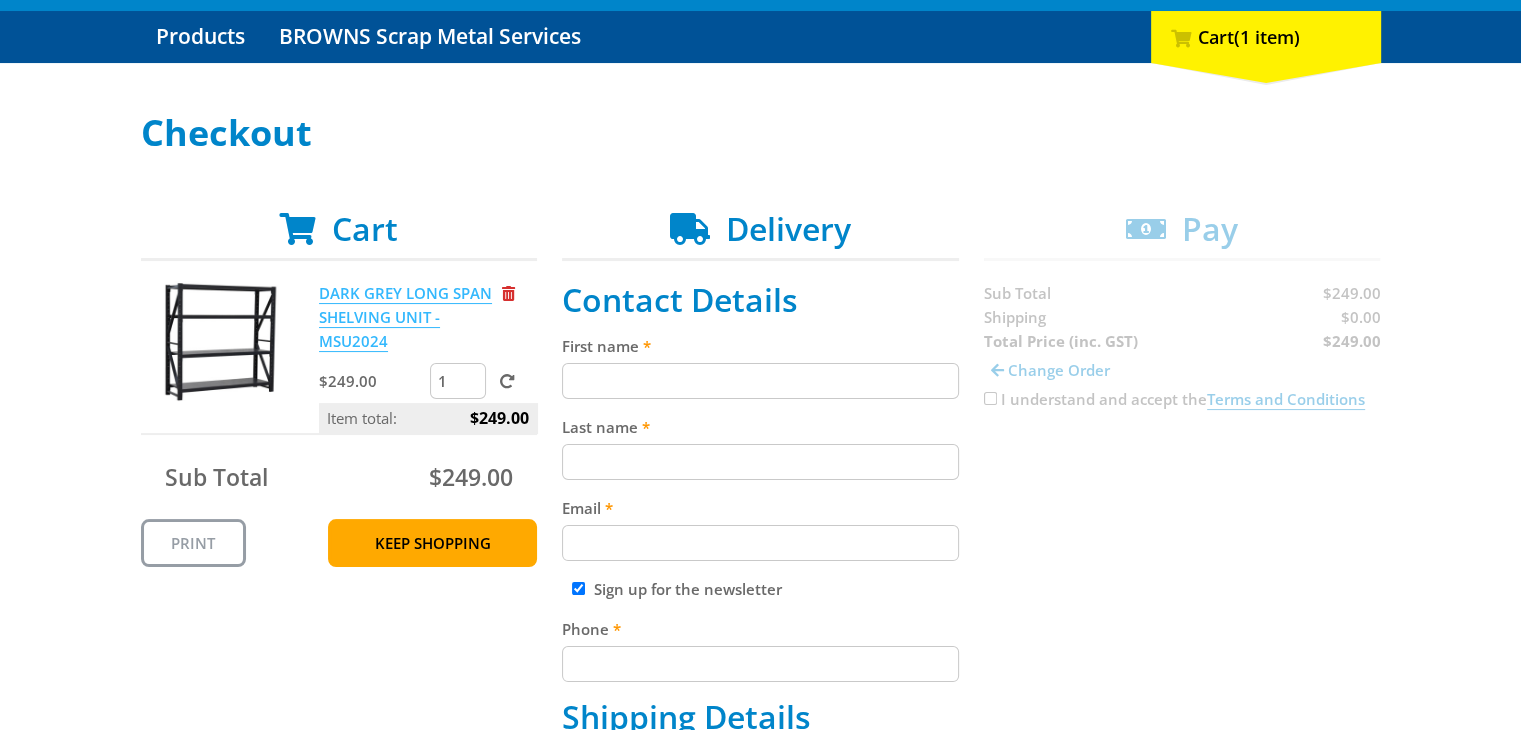 click on "DARK GREY LONG SPAN SHELVING UNIT - MSU2024" at bounding box center [405, 317] 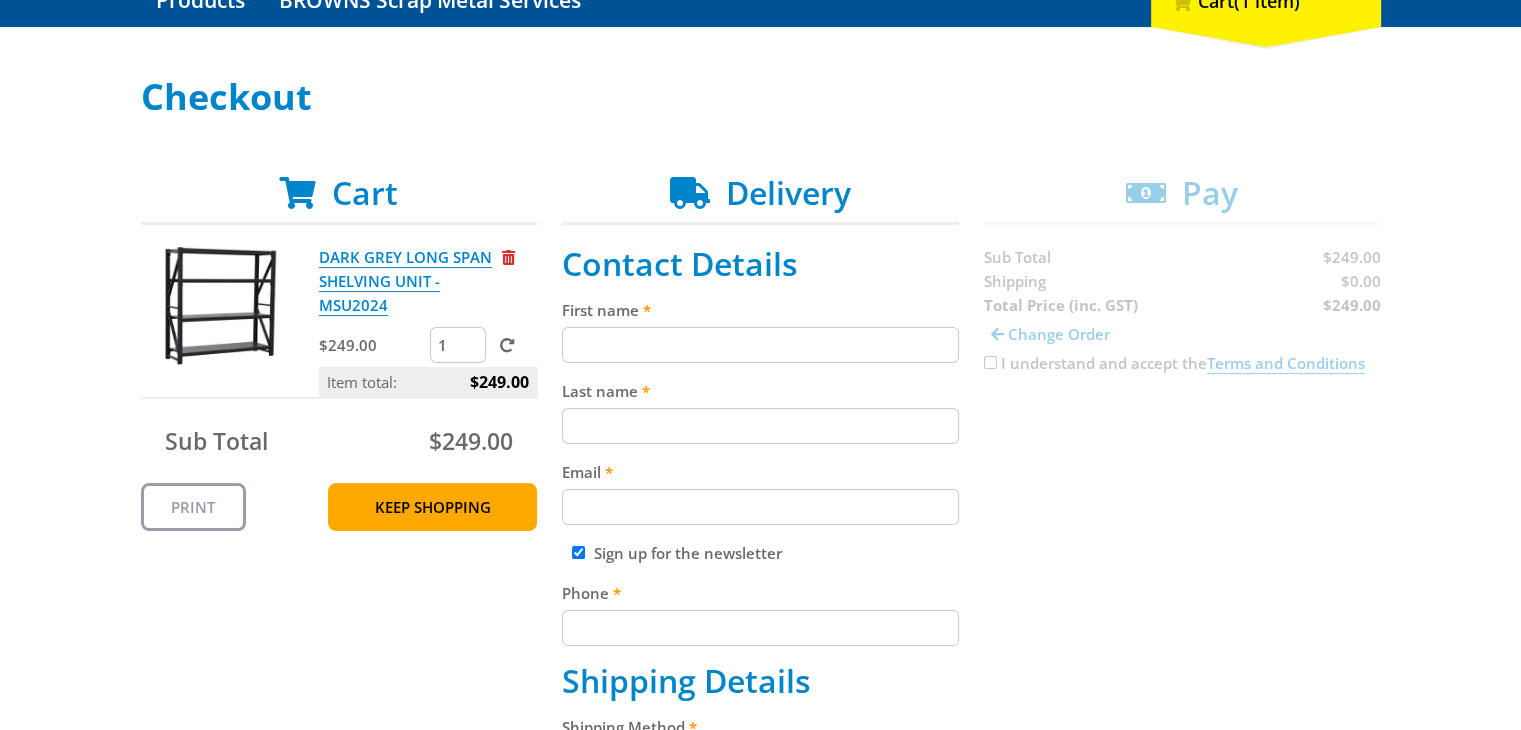 scroll, scrollTop: 300, scrollLeft: 0, axis: vertical 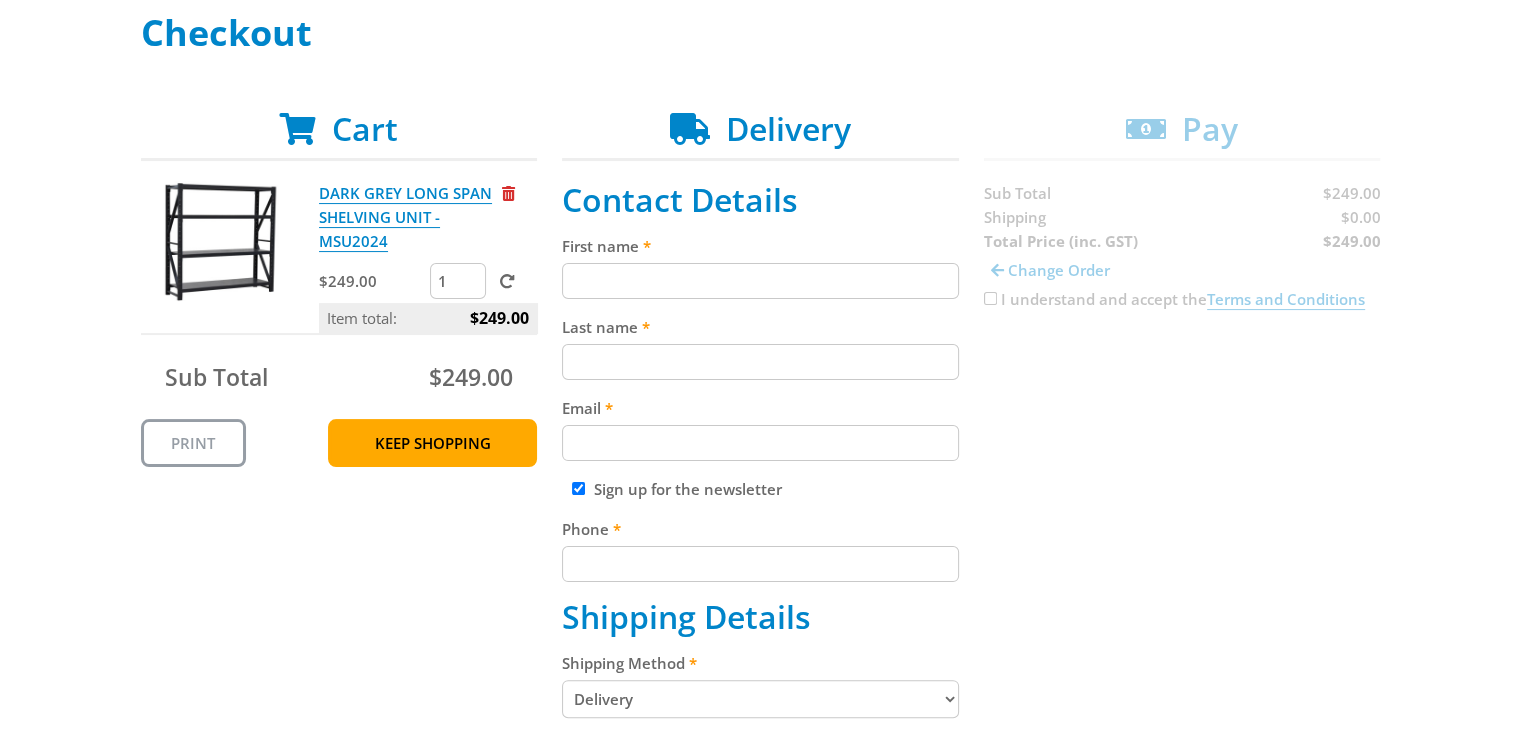 click on "First name" at bounding box center (760, 281) 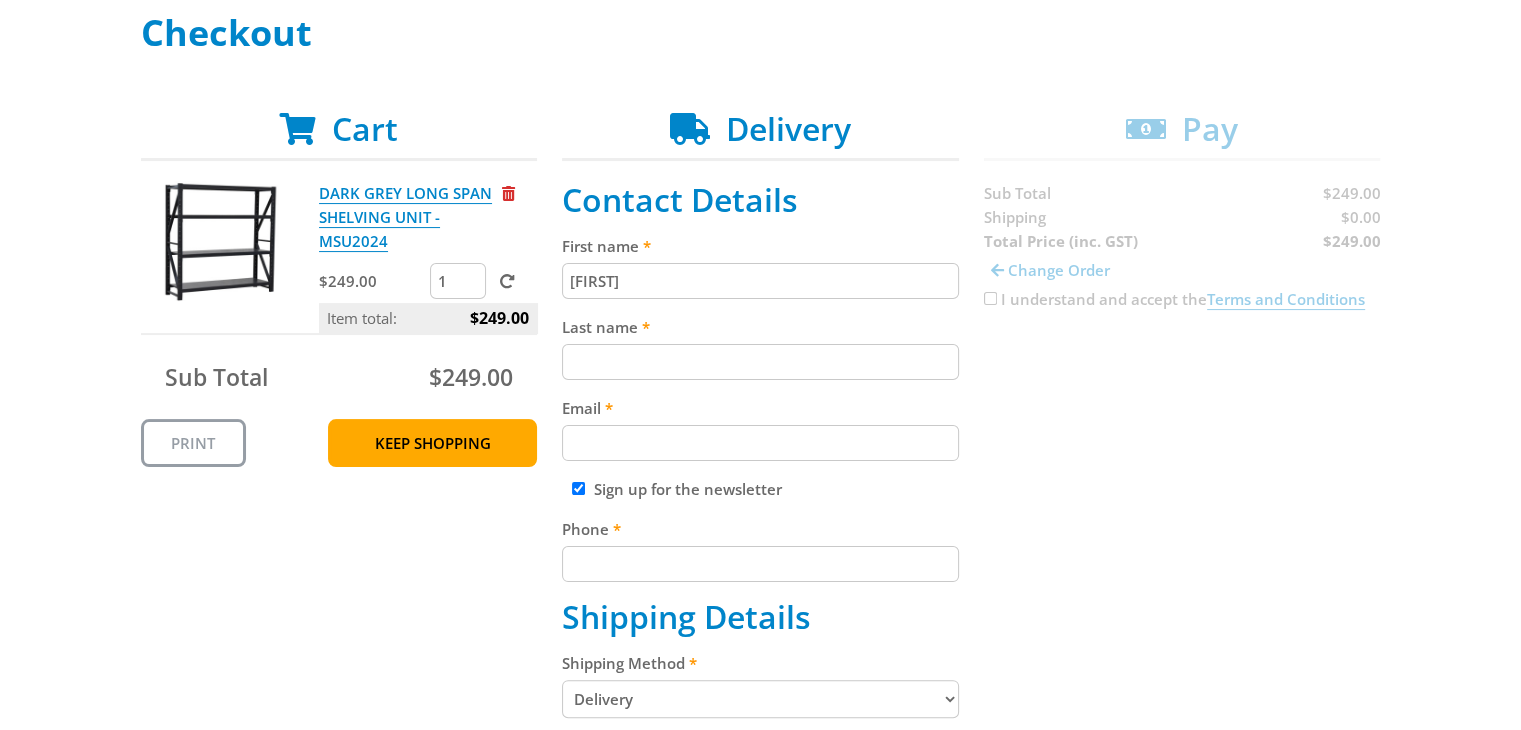 click on "Last name" at bounding box center (760, 362) 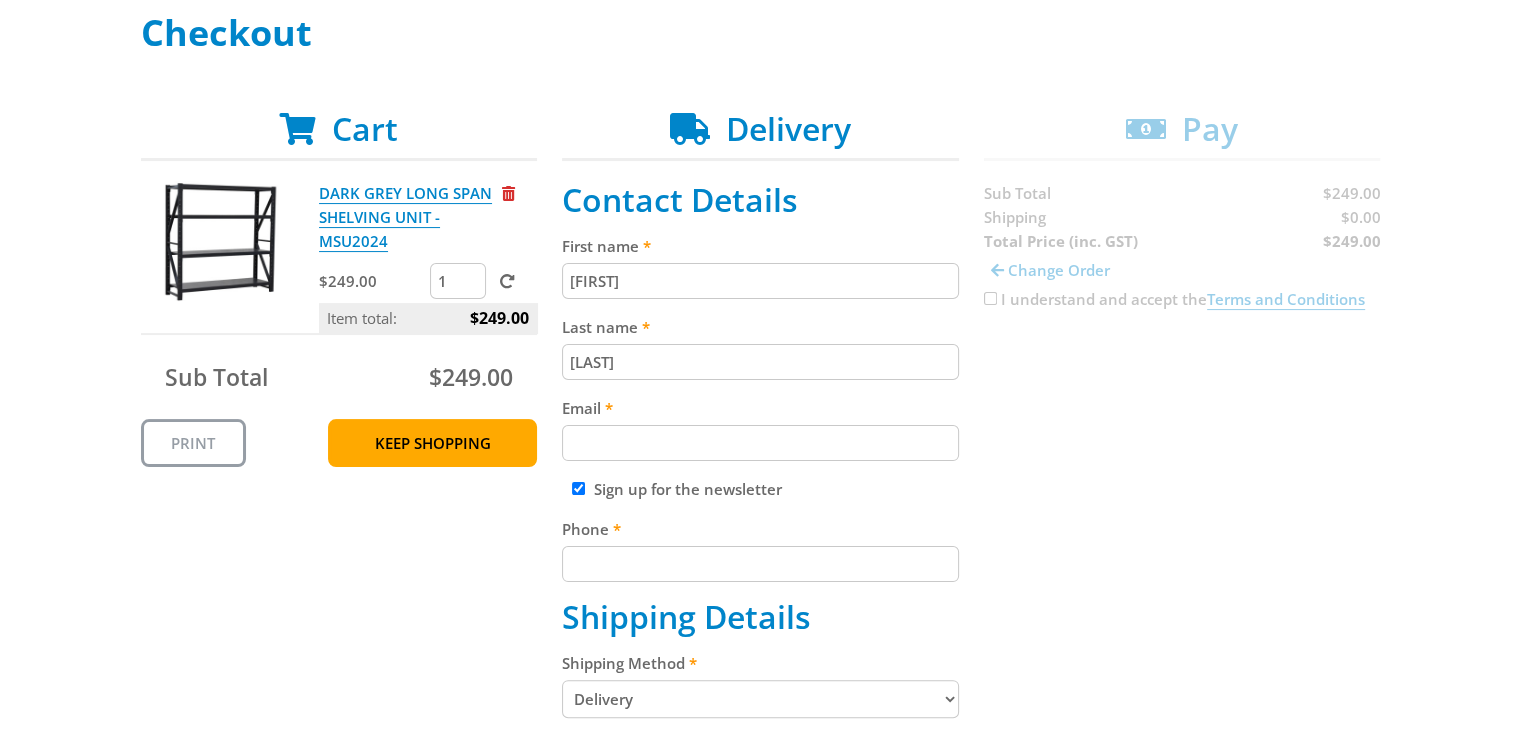 click on "Email" at bounding box center [760, 443] 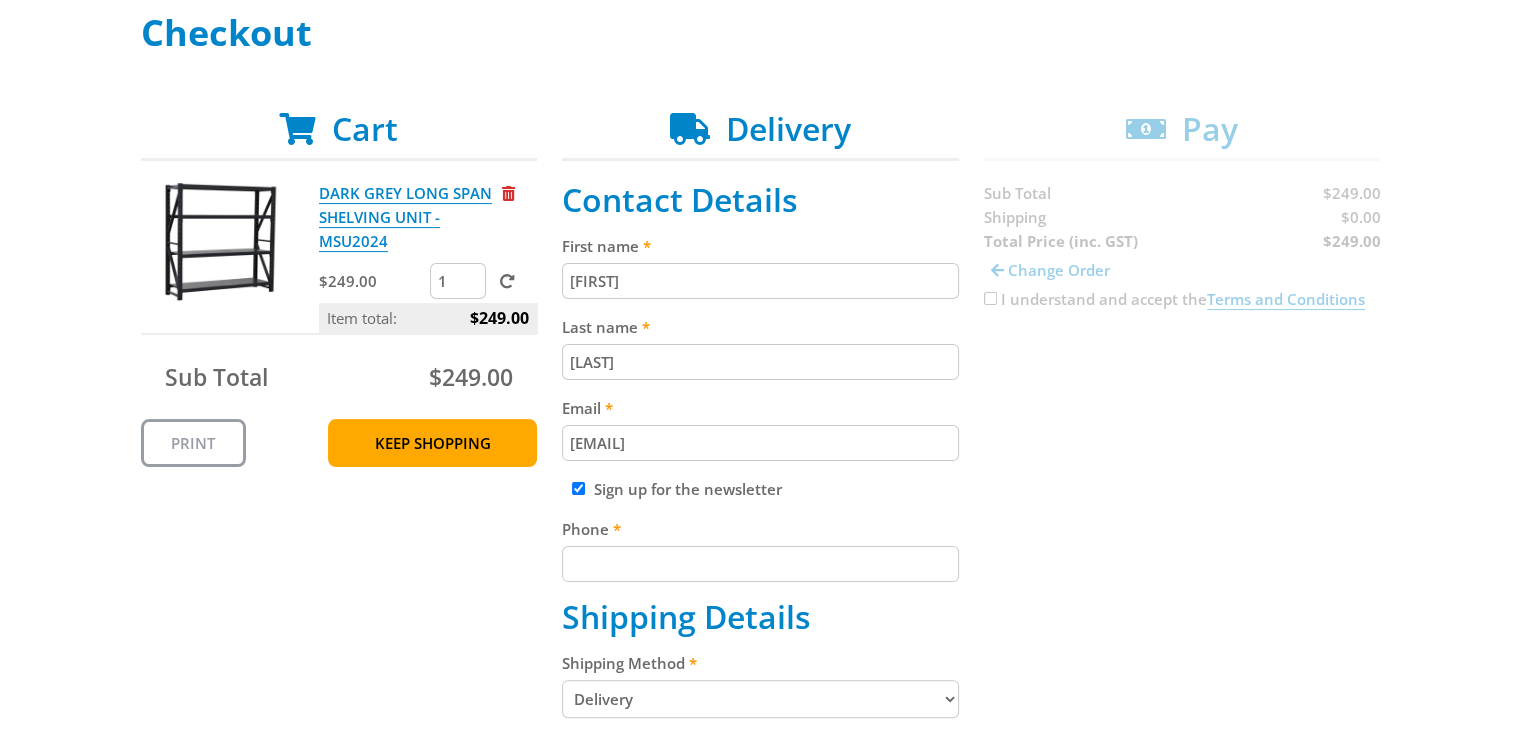 click on "Sign up for the newsletter" at bounding box center (578, 488) 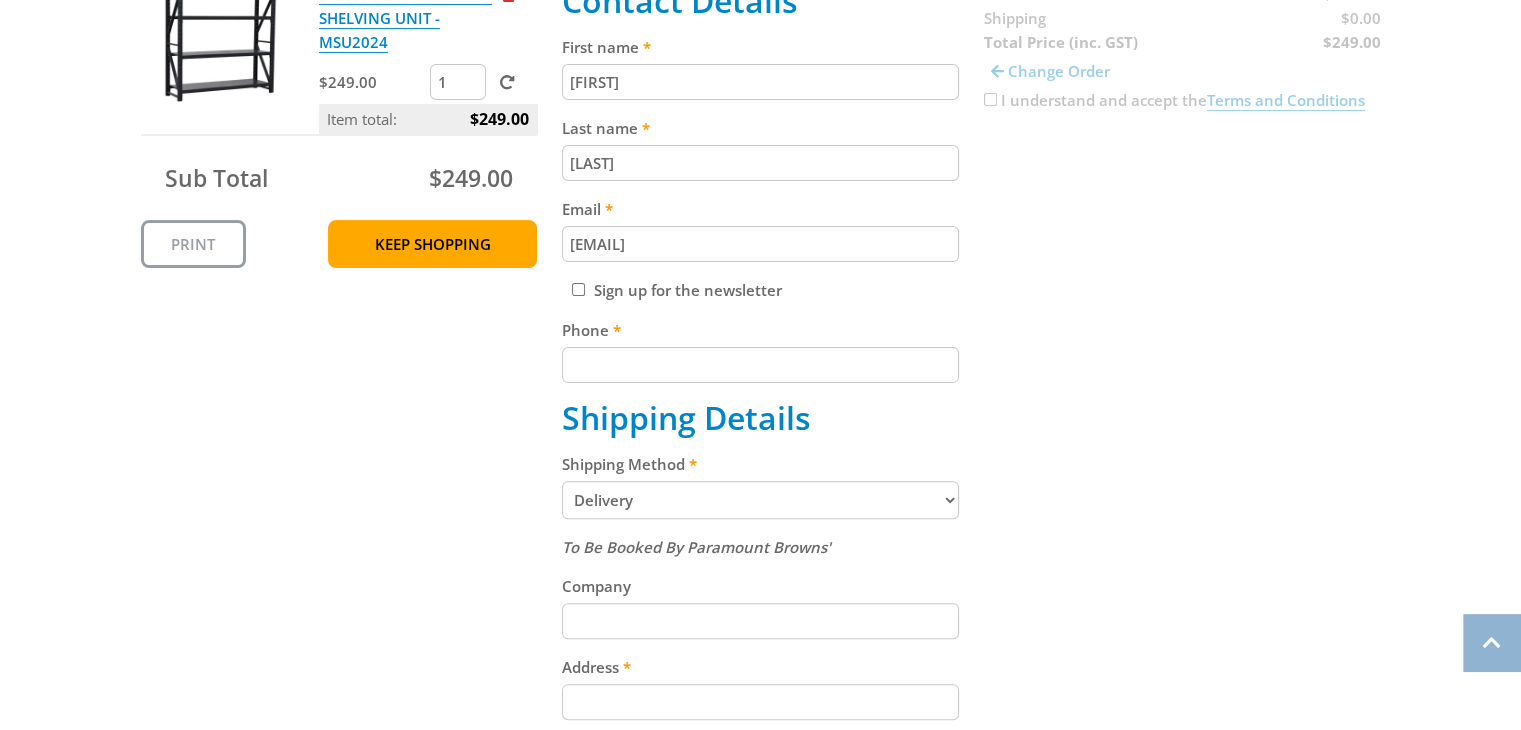 scroll, scrollTop: 500, scrollLeft: 0, axis: vertical 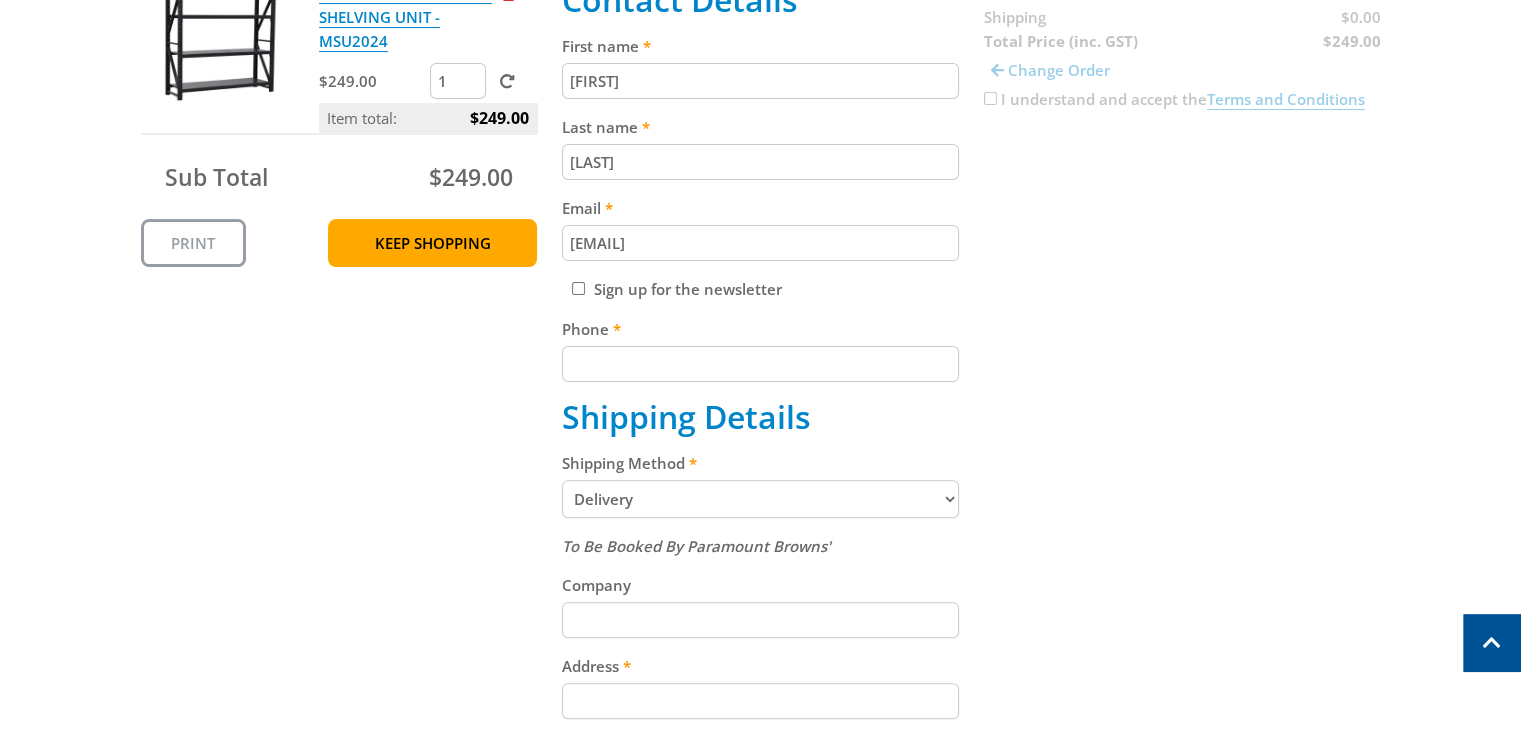 click on "Contact Details
First name
[FIRST]
Last name
[LAST]
Email
[EMAIL]
Sign up for the newsletter
Phone
Shipping Details
Shipping Method
Pickup from Gepps Cross
Delivery
Preorder items
Your cart contains items that arent available yet
(Select an option)
Pickup Available Stock
Wait for Complete Order
Pick Up Date
[DATE]
August, 2025 Su Mo Tu We Th Fr Sa 27 28 29 30 31 1 2 3 4 5 6 7 8 9 10 11 12 13 14 15 16 17 18 19 20 21 22 23 24 25 26 27 28 29 30 31 1 2 3 4 5 6
Paramount Browns will contact you when your order is ready for pickup
Who will pick up the order?
Myself
Someone Else
A Courier" at bounding box center [760, 550] 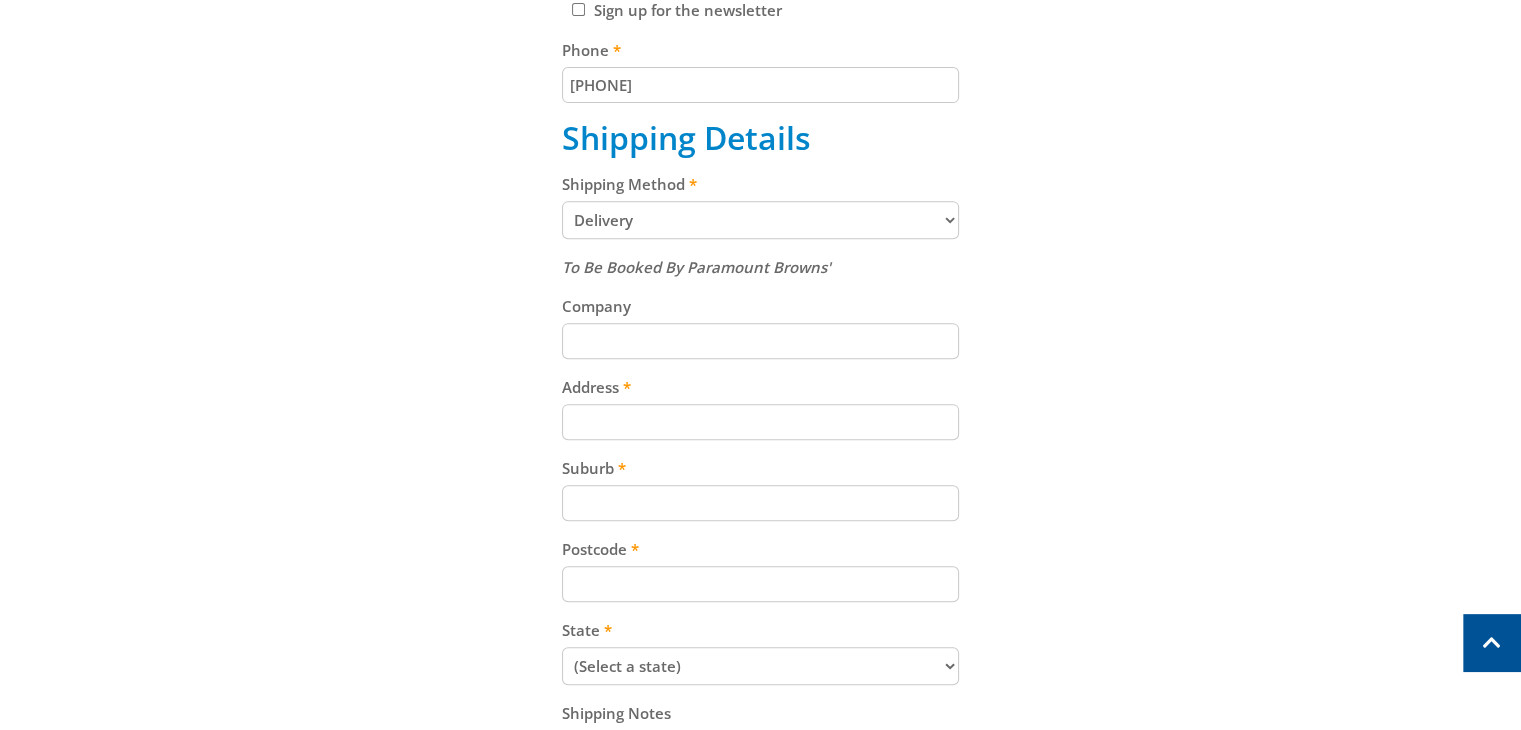 scroll, scrollTop: 900, scrollLeft: 0, axis: vertical 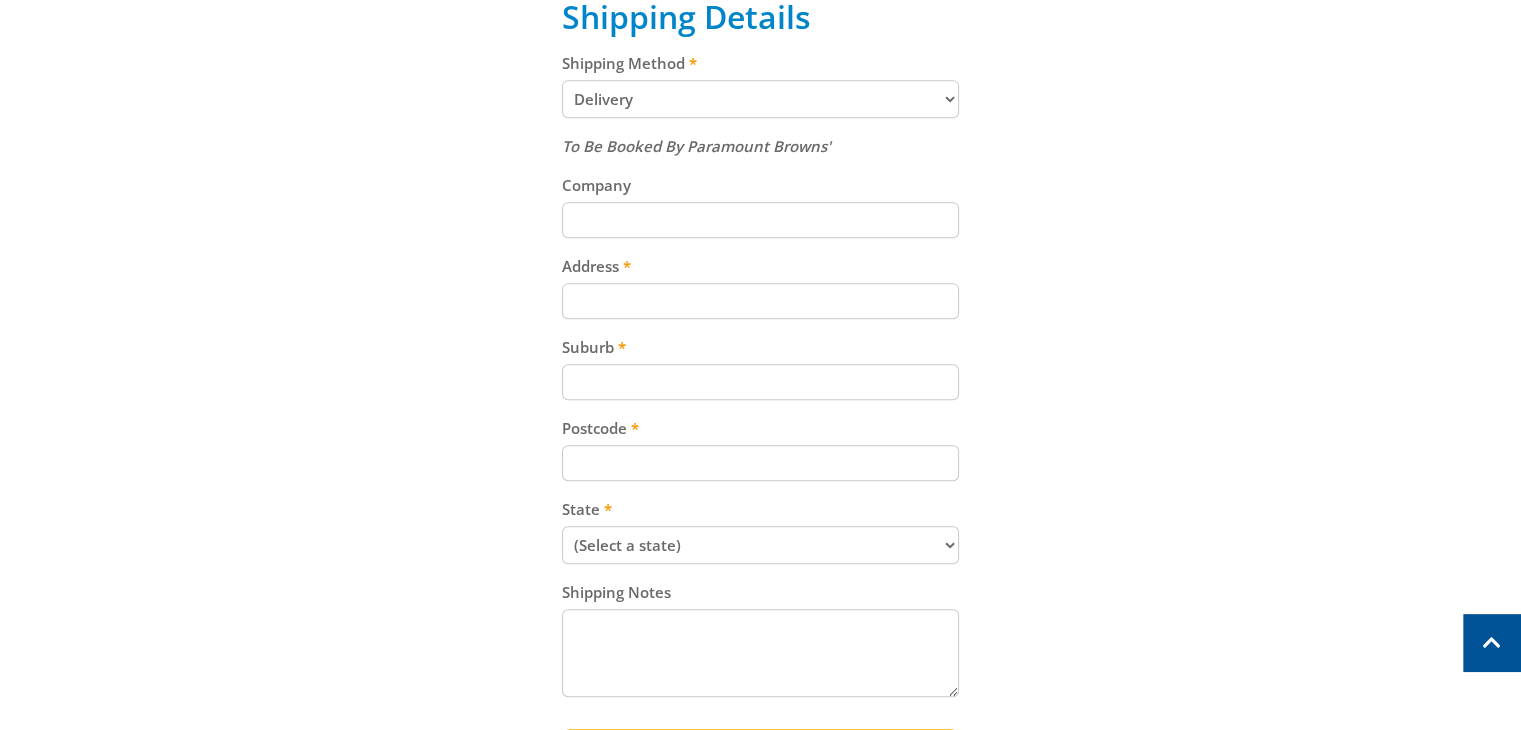 click on "Company" at bounding box center (760, 220) 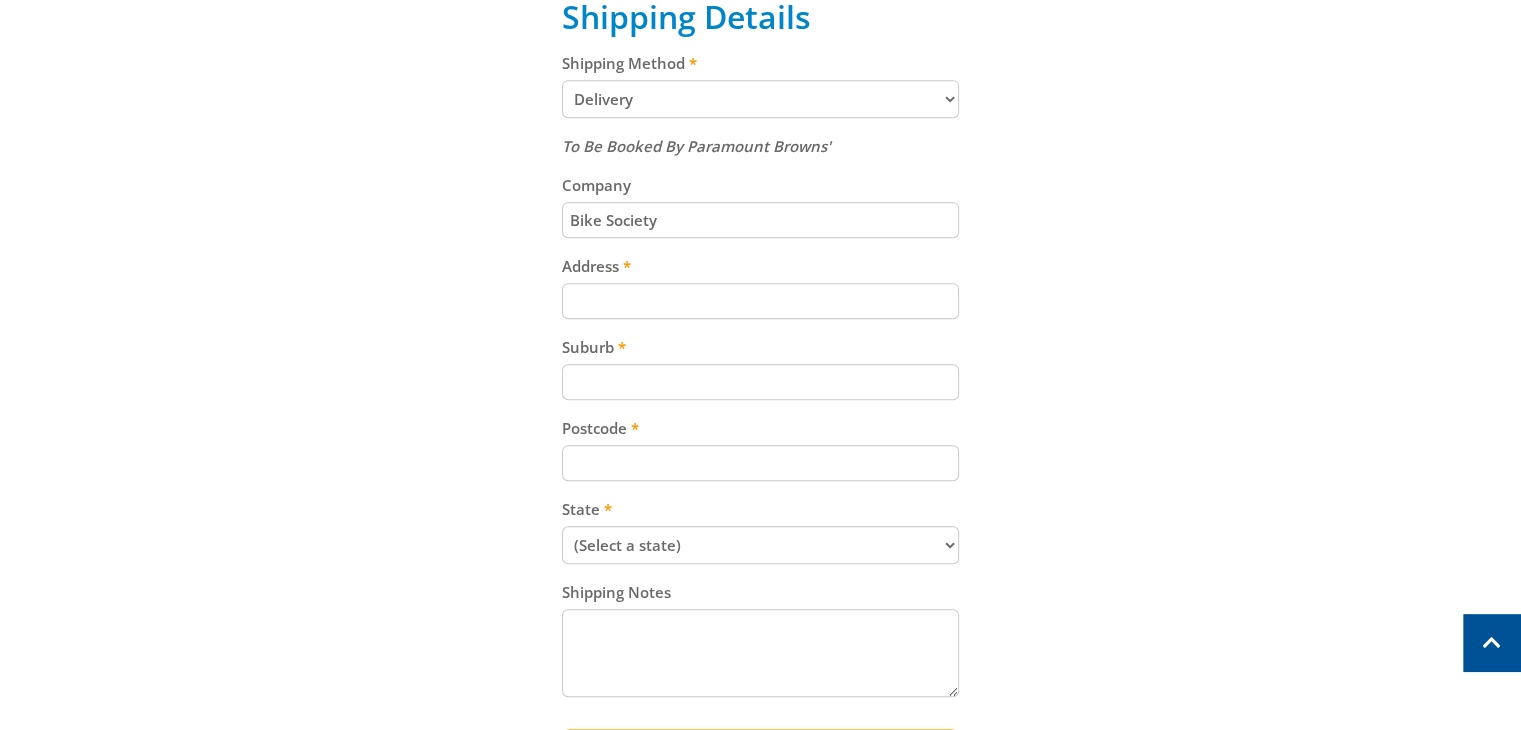 click on "Address" at bounding box center (760, 301) 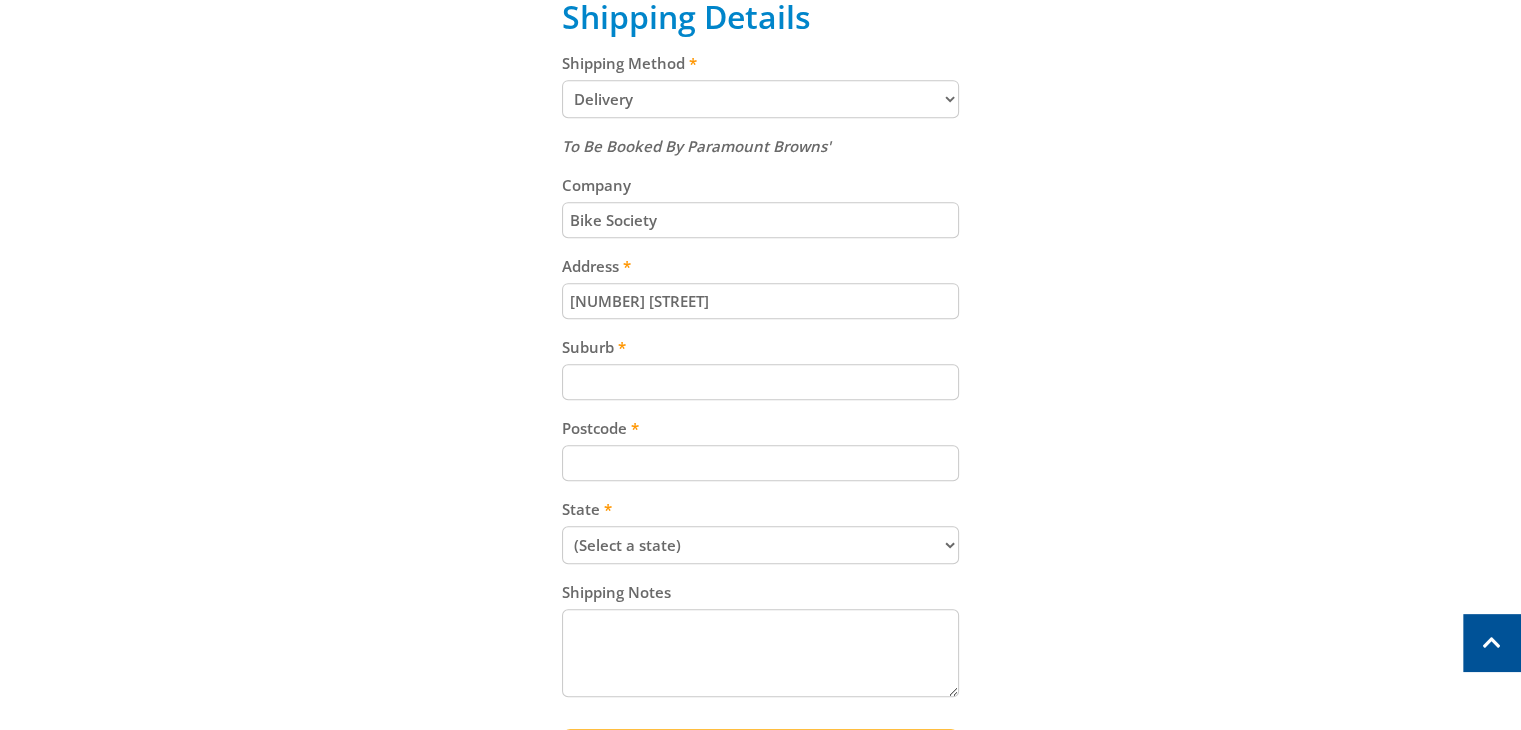 click on "Suburb" at bounding box center [760, 382] 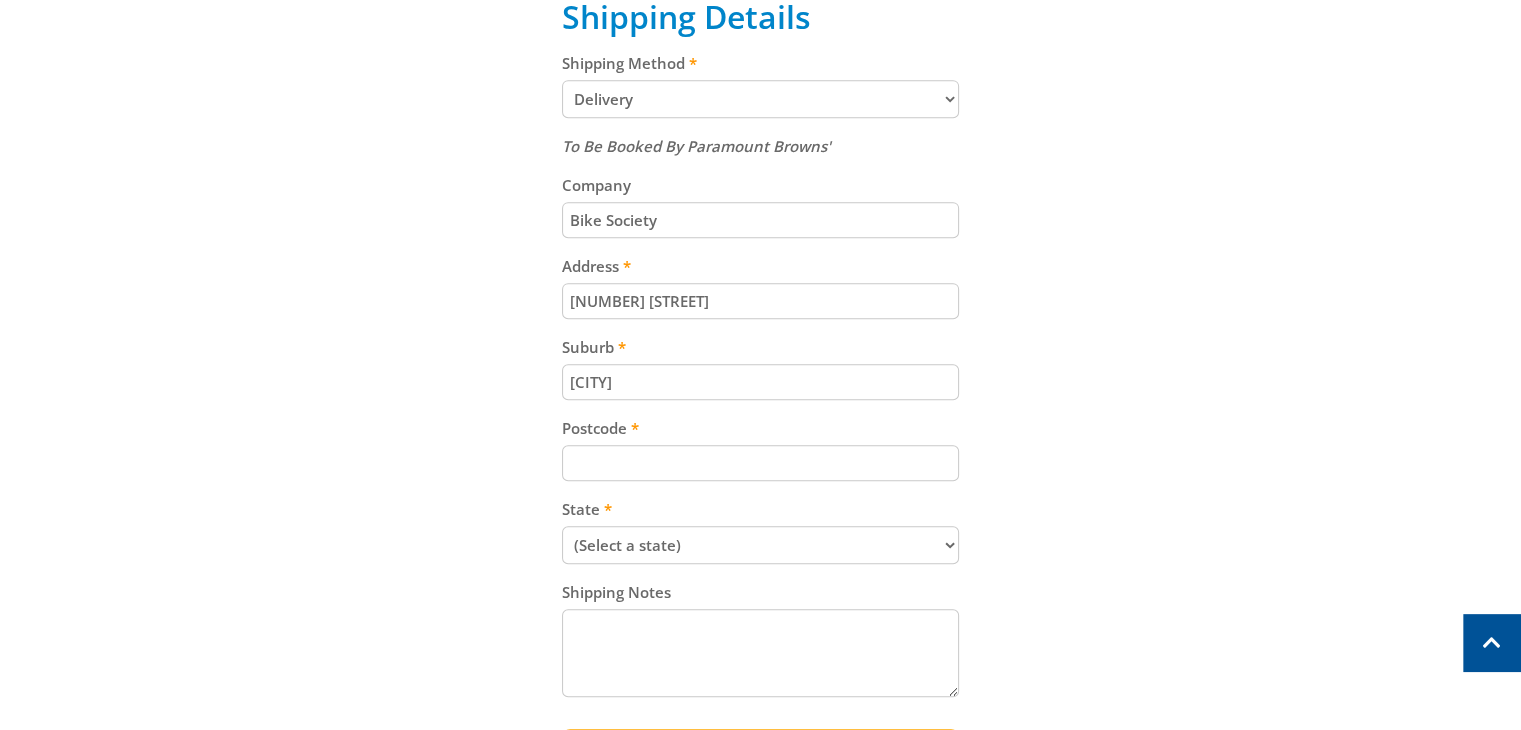 click on "Postcode" at bounding box center (760, 463) 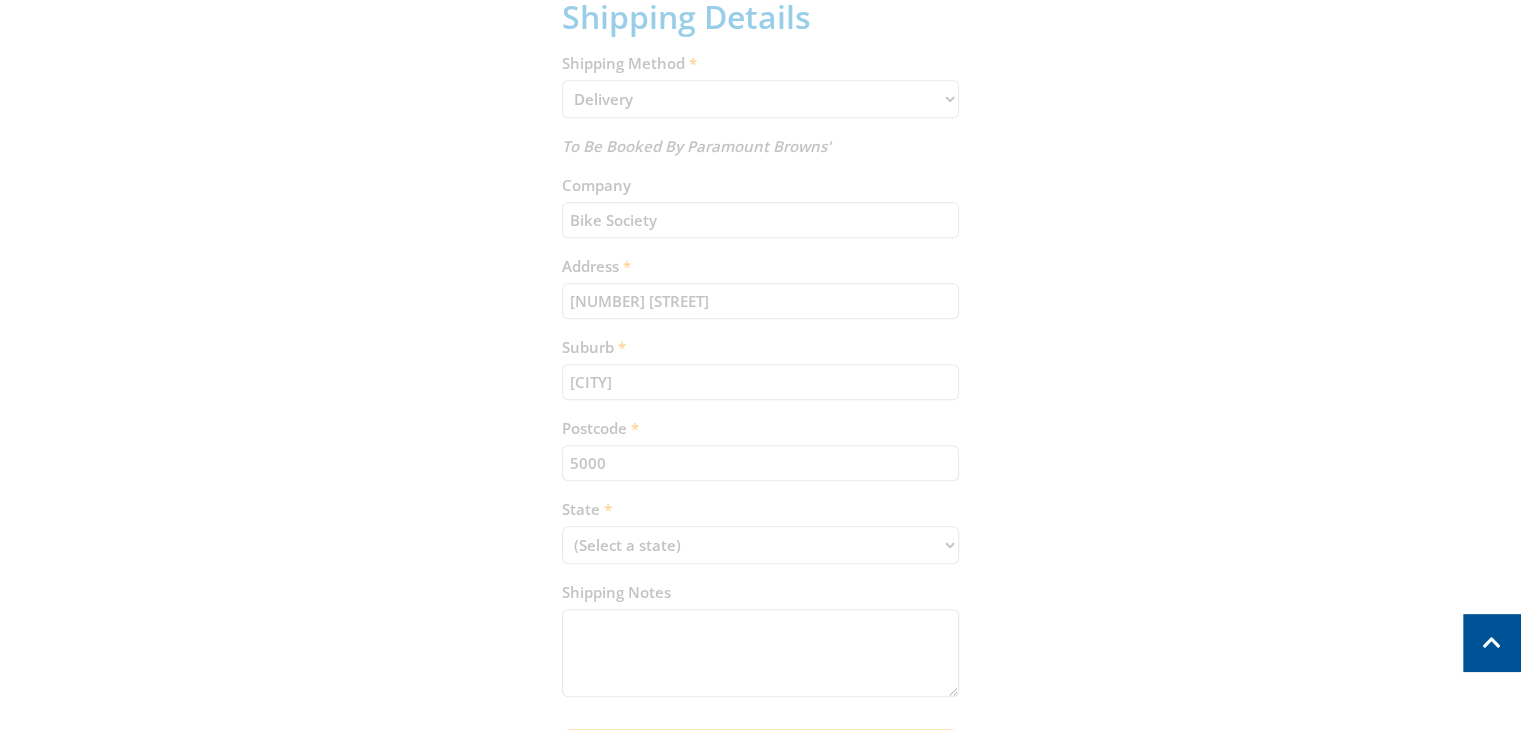 click on "Cart
DARK GREY LONG SPAN SHELVING UNIT - MSU2024
$249.00
1
Item total:  $249.00
Sub Total
$249.00
Print
Keep Shopping
Delivery
Contact Details
First name
[FIRST]
Last name
[LAST]
Email
[EMAIL]
Sign up for the newsletter
Phone
[PHONE]
Shipping Details
Shipping Method
Pickup from Gepps Cross
Delivery
Preorder items
Your cart contains items that arent available yet
(Select an option)
1" at bounding box center (761, 149) 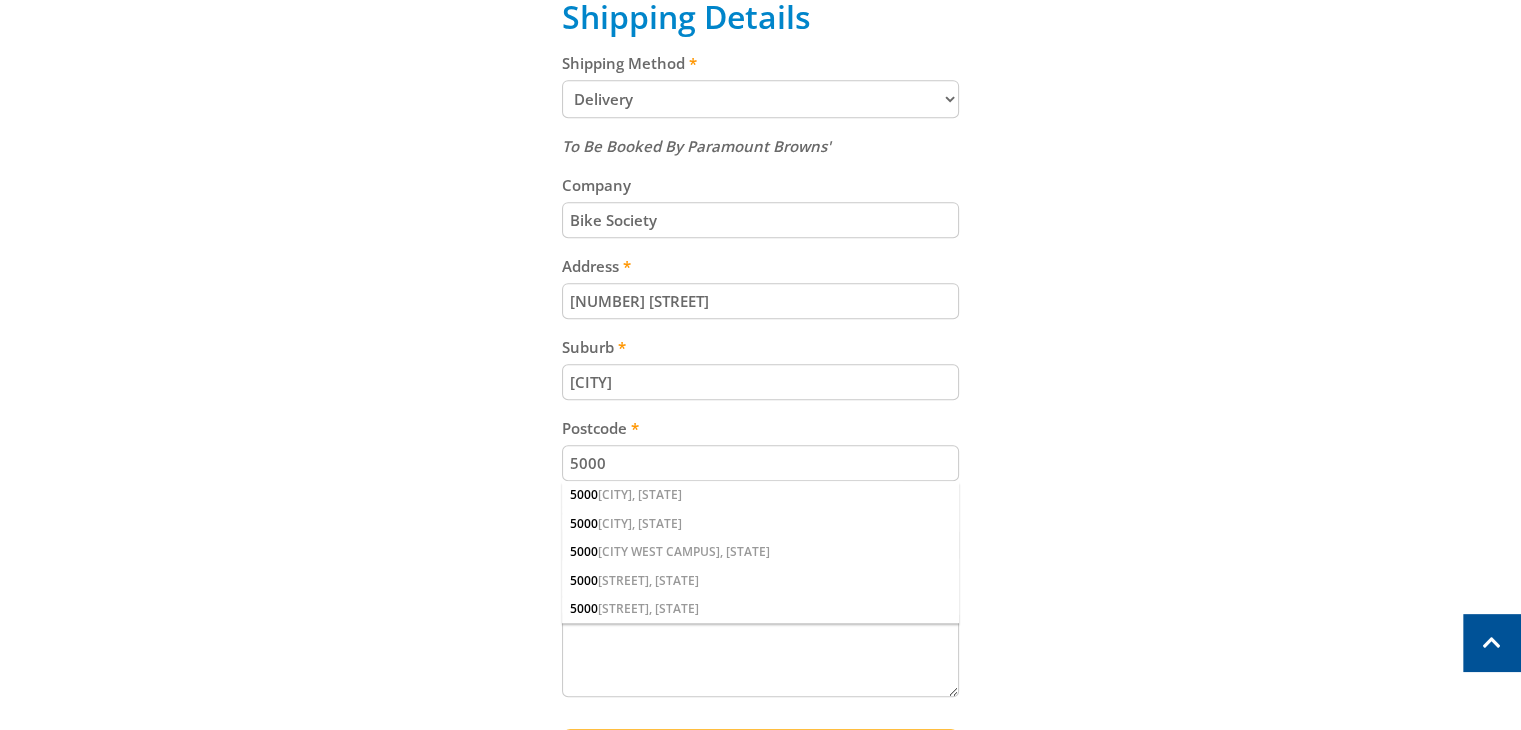 click on "Cart
DARK GREY LONG SPAN SHELVING UNIT - MSU2024
$249.00
1
Item total:  $249.00
Sub Total
$249.00
Print
Keep Shopping
Delivery
Contact Details
First name
[FIRST]
Last name
[LAST]
Email
[EMAIL]
Sign up for the newsletter
Phone
[PHONE]
Shipping Details
Shipping Method
Pickup from Gepps Cross
Delivery
Preorder items
Your cart contains items that arent available yet
(Select an option)
1" at bounding box center [761, 149] 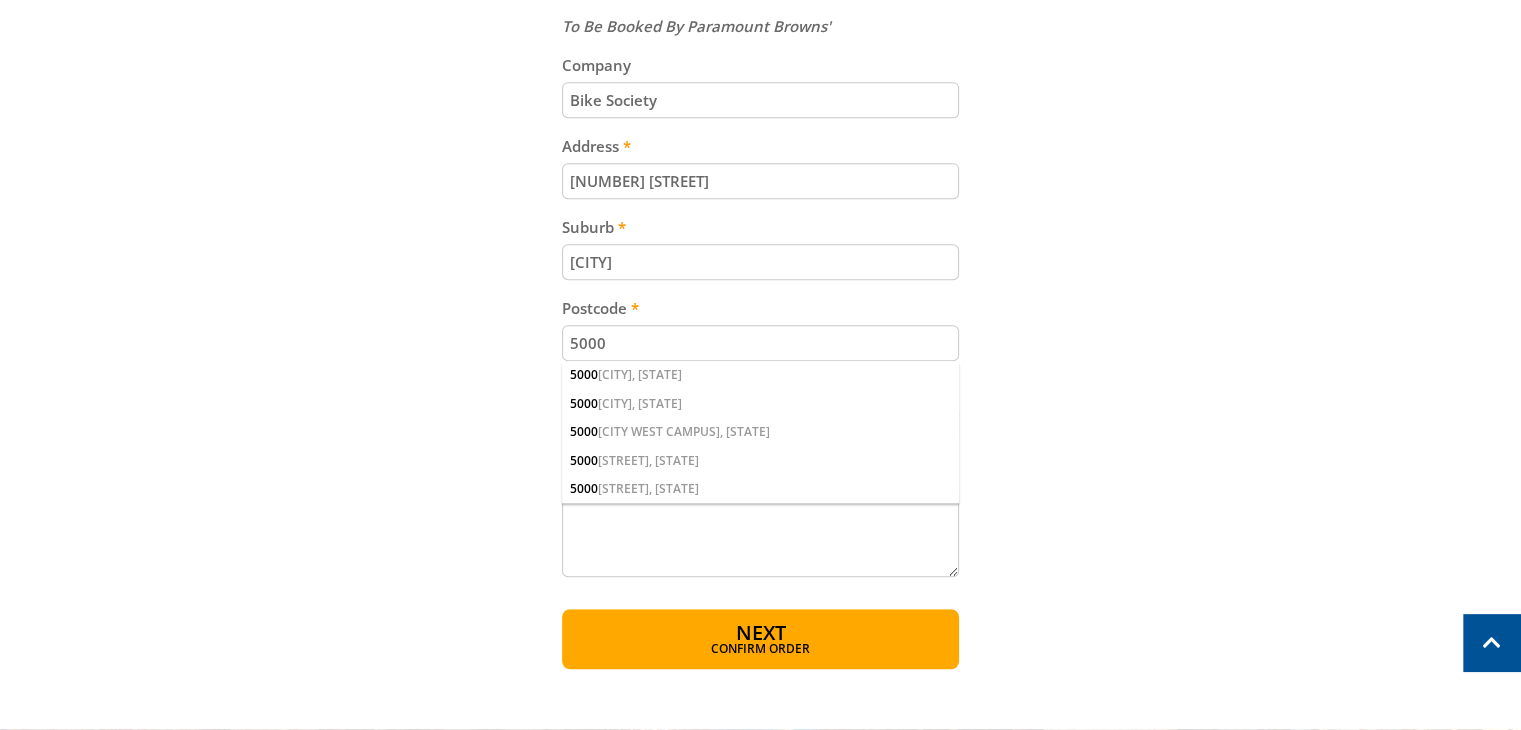 scroll, scrollTop: 1200, scrollLeft: 0, axis: vertical 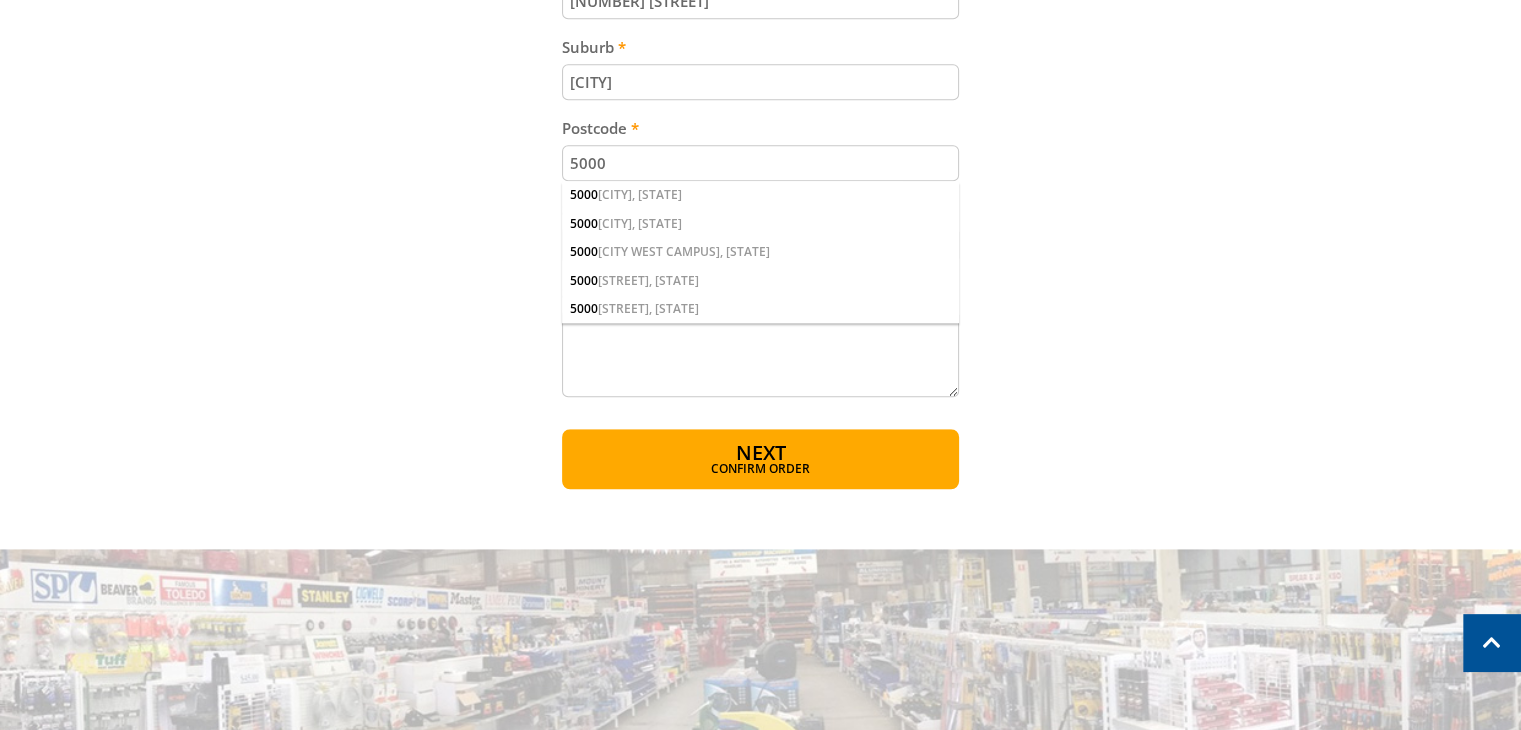 click on "Cart
DARK GREY LONG SPAN SHELVING UNIT - MSU2024
$249.00
1
Item total:  $249.00
Sub Total
$249.00
Print
Keep Shopping
Delivery
Contact Details
First name
[FIRST]
Last name
[LAST]
Email
[EMAIL]
Sign up for the newsletter
Phone
[PHONE]
Shipping Details
Shipping Method
Pickup from Gepps Cross
Delivery
Preorder items
Your cart contains items that arent available yet
(Select an option)
1" at bounding box center [761, -151] 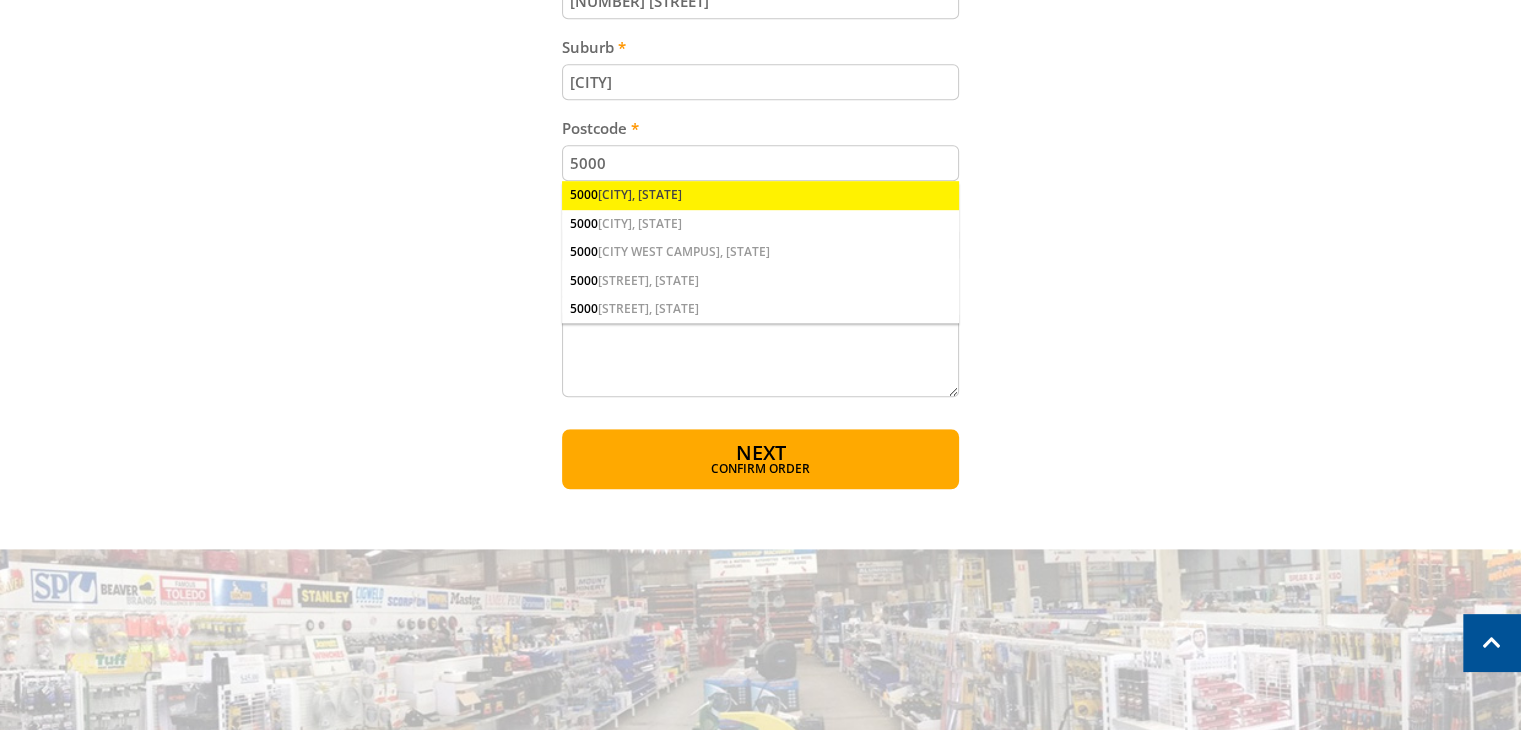 click on "[POSTAL_CODE] [CITY], [STATE]" at bounding box center (760, 195) 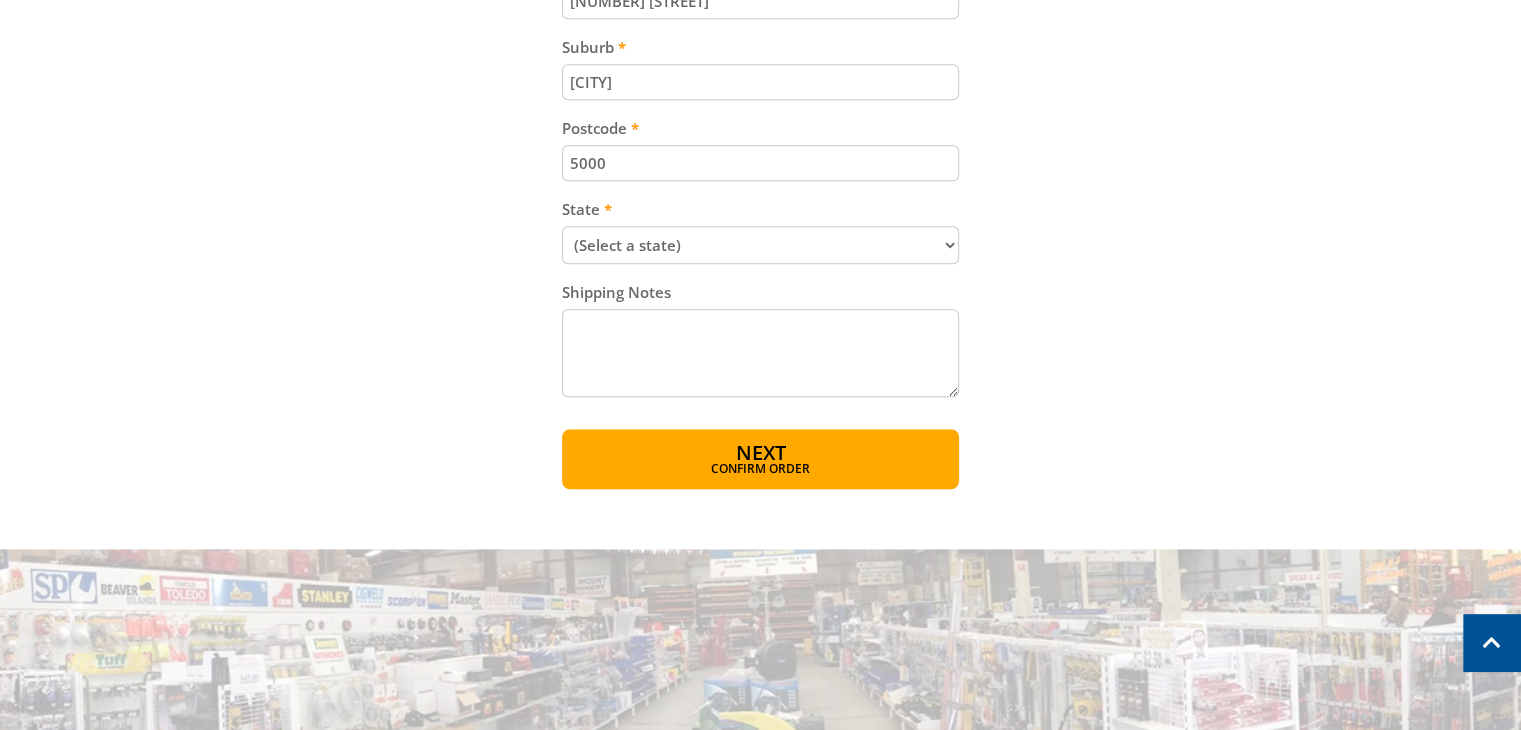 click on "(Select a state)
South Australia
Victoria
New South Wales
Queensland
Western Australia
Tasmania
Australian Capital Territory
Northern Territory
Other" at bounding box center (760, 245) 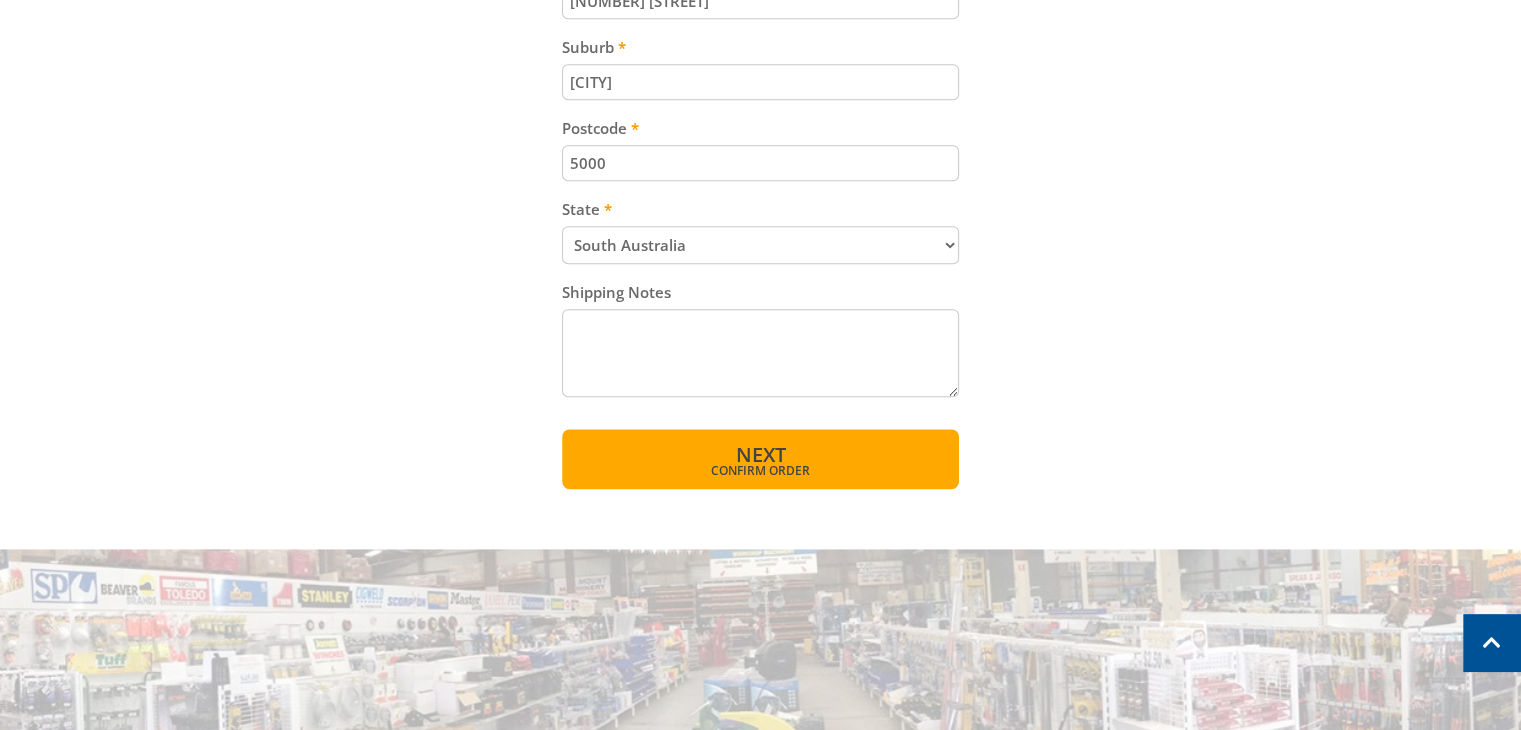 click on "Confirm order" at bounding box center (760, 471) 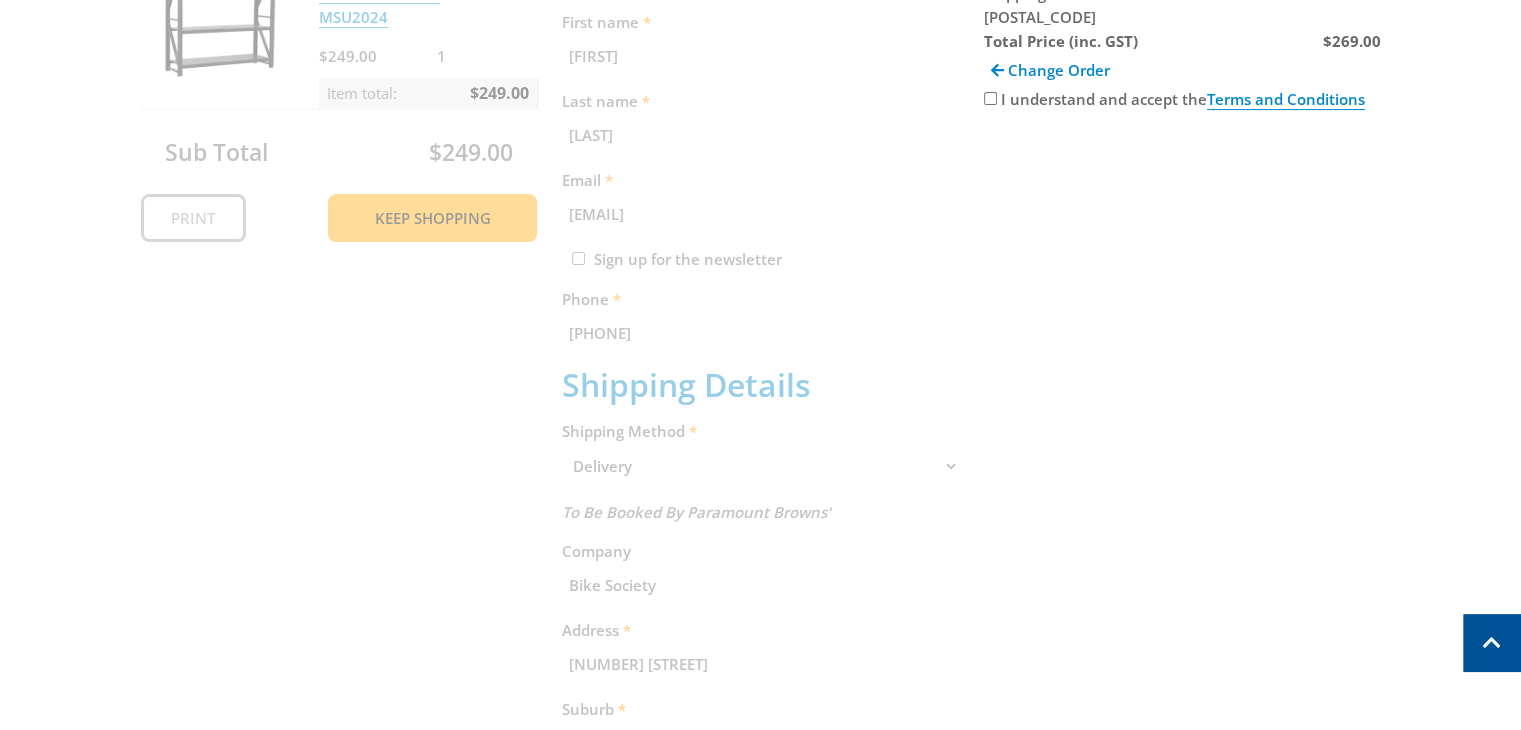 scroll, scrollTop: 410, scrollLeft: 0, axis: vertical 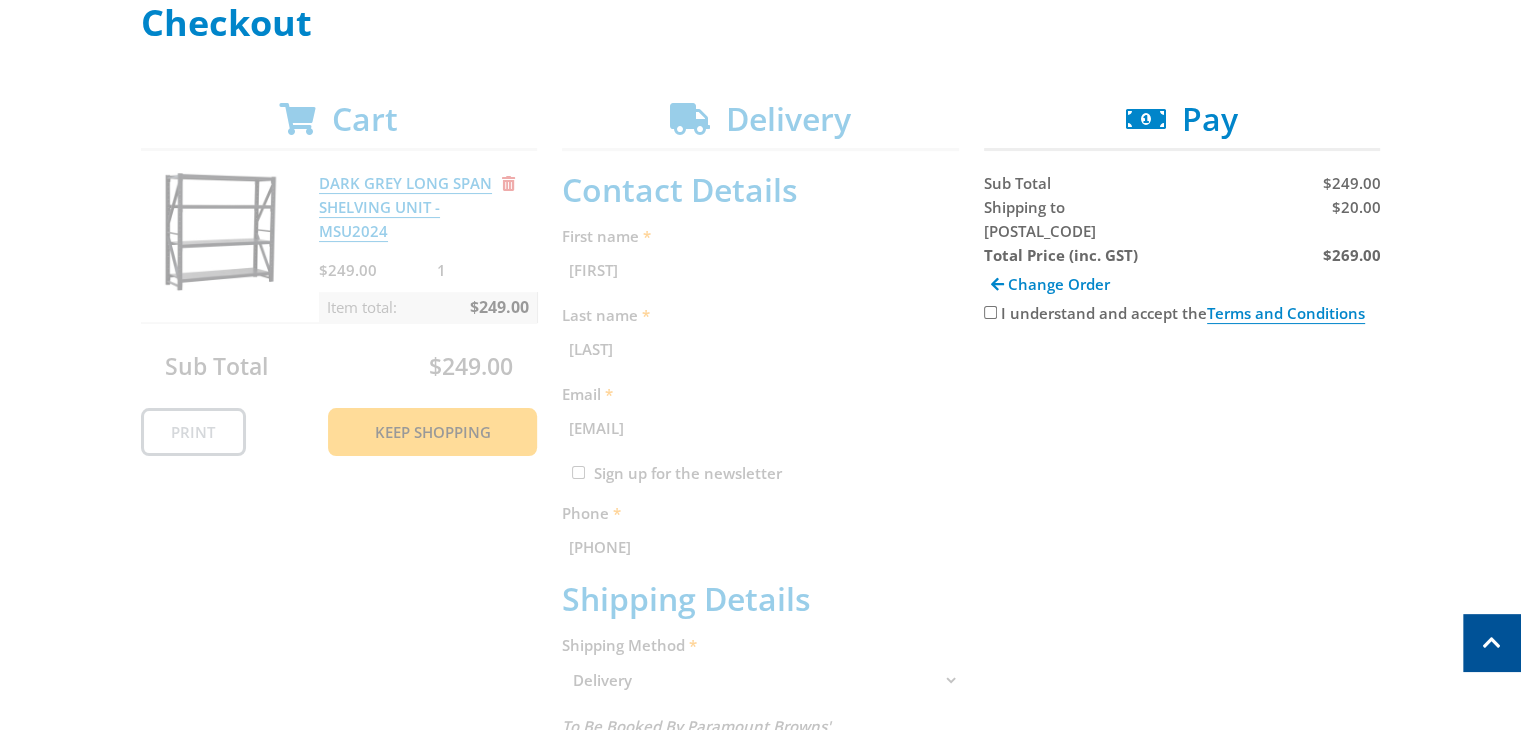 click on "I understand and accept the  Terms and Conditions" at bounding box center (990, 312) 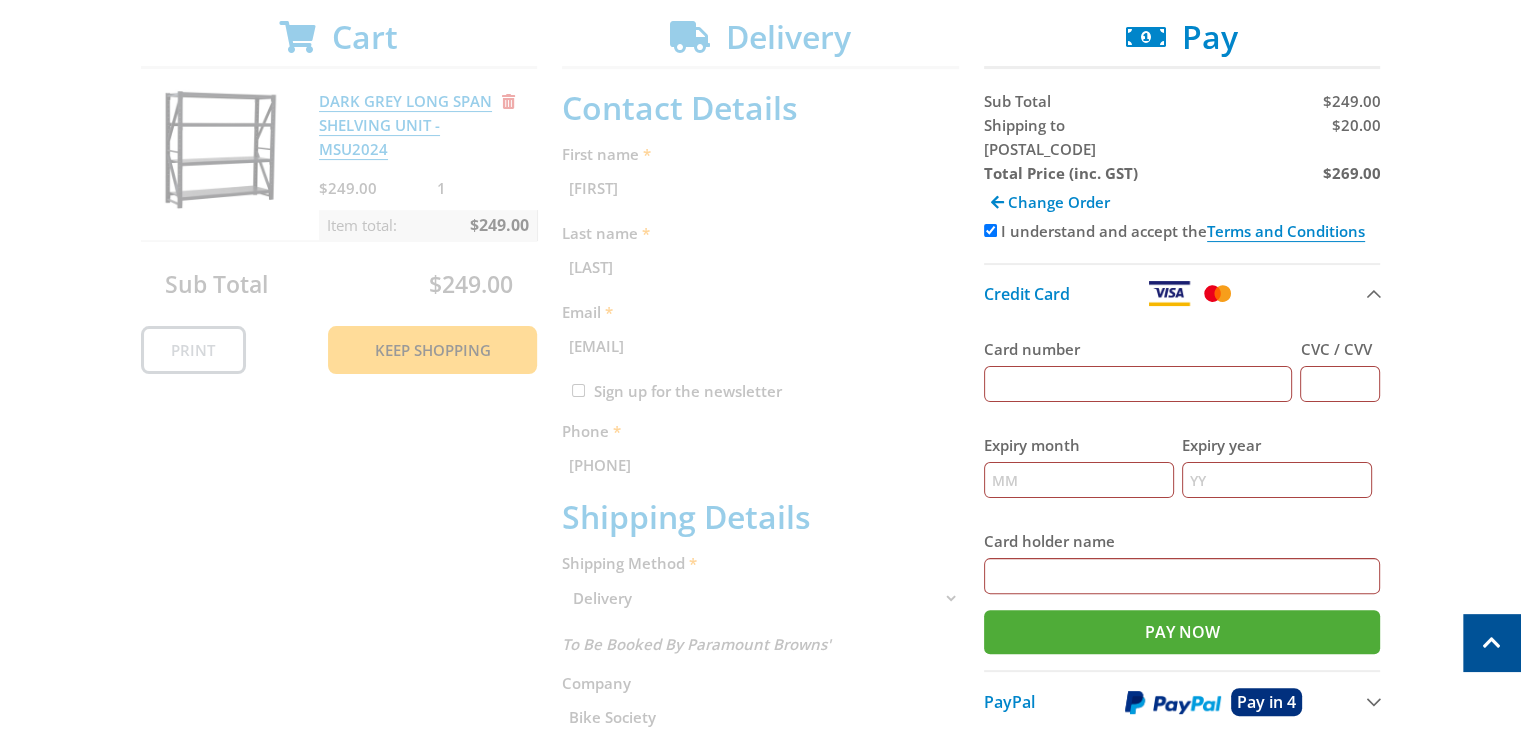 scroll, scrollTop: 510, scrollLeft: 0, axis: vertical 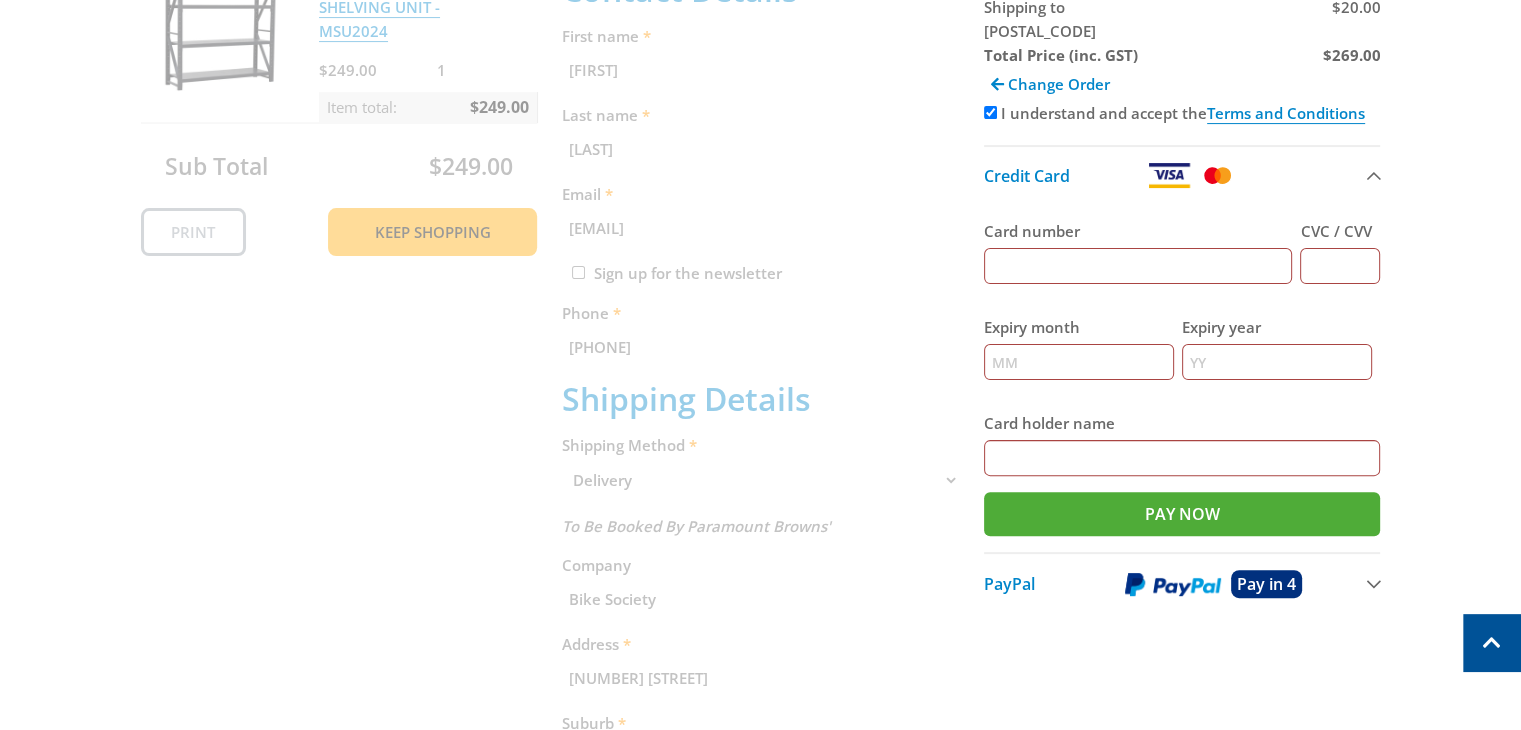 click on "Card number" at bounding box center [1138, 266] 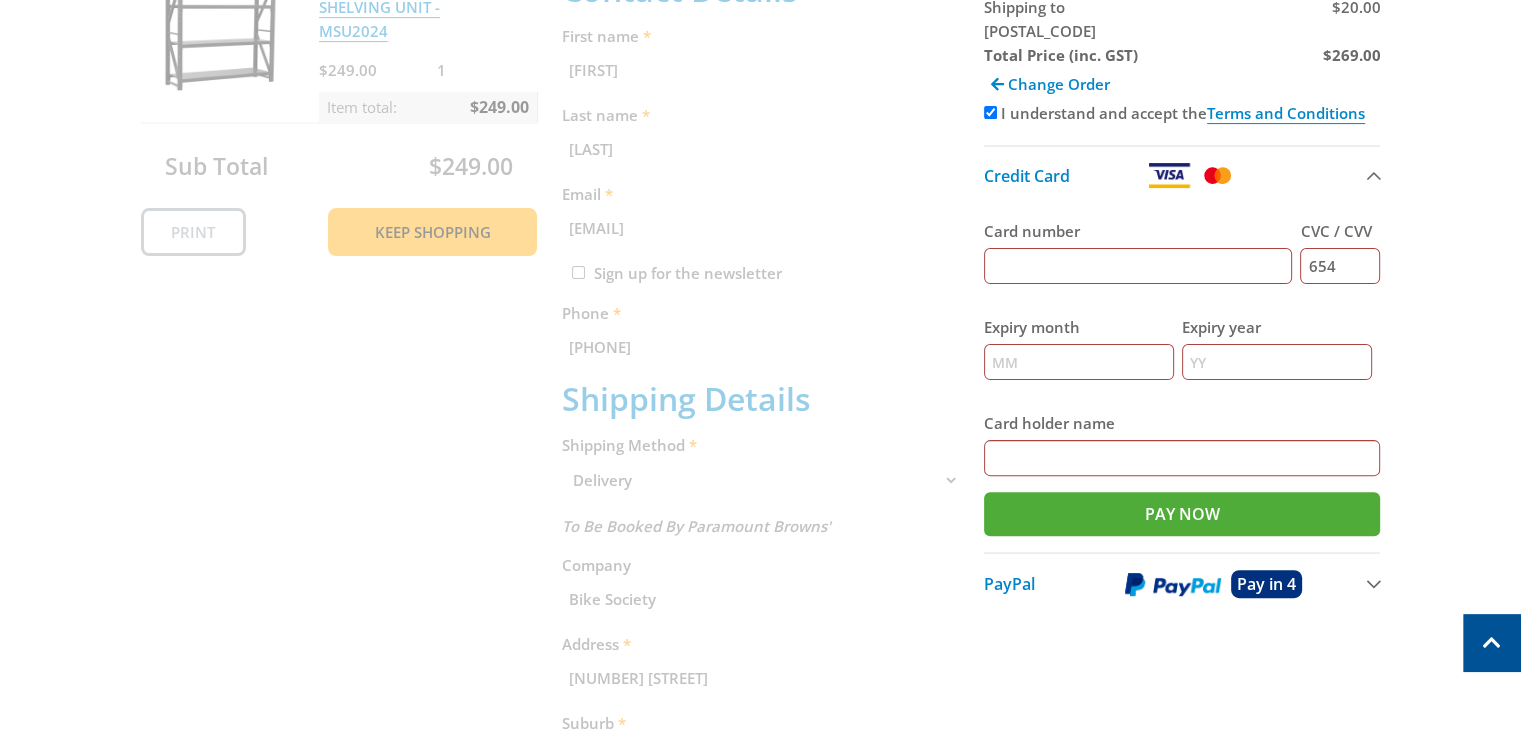 type on "09" 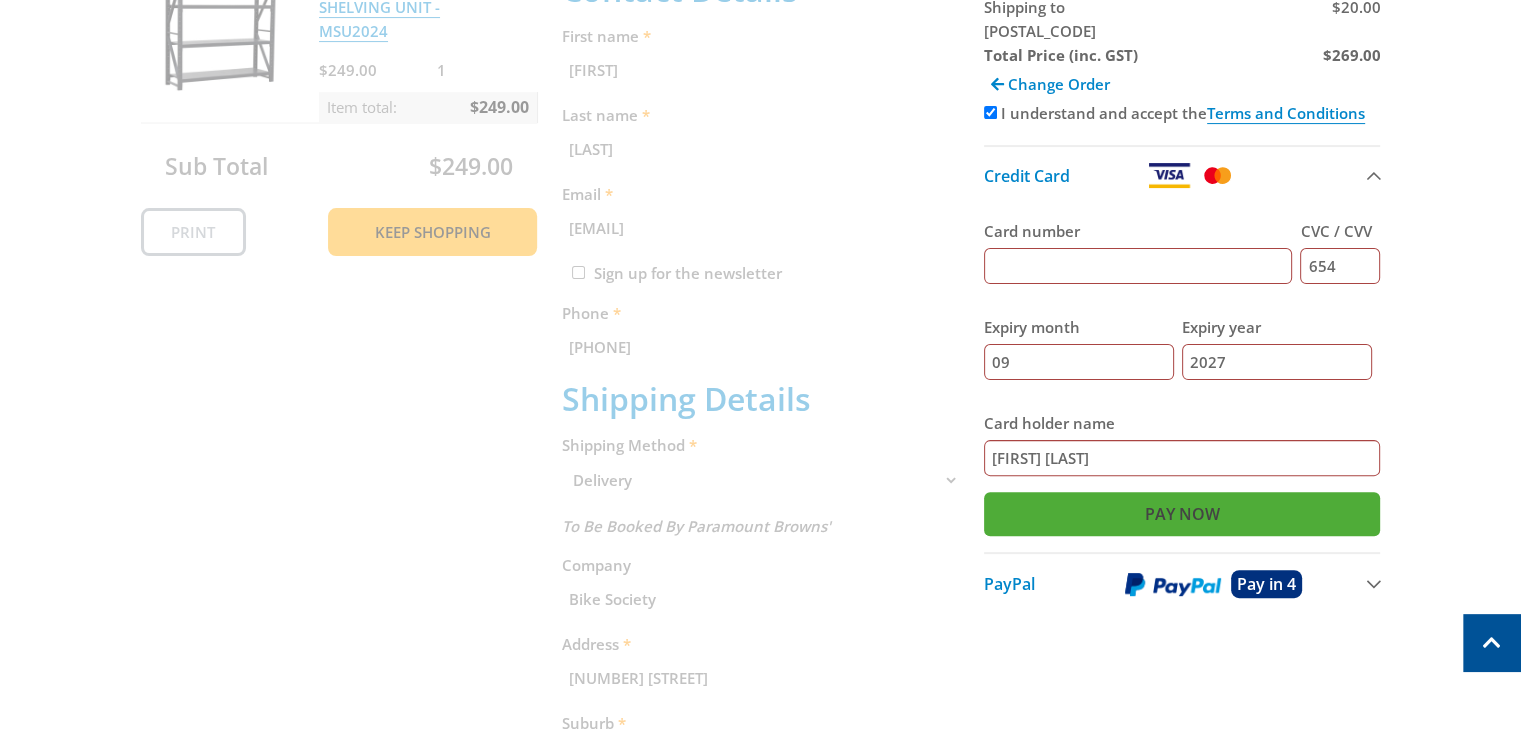 click on "Pay Now" at bounding box center (1182, 514) 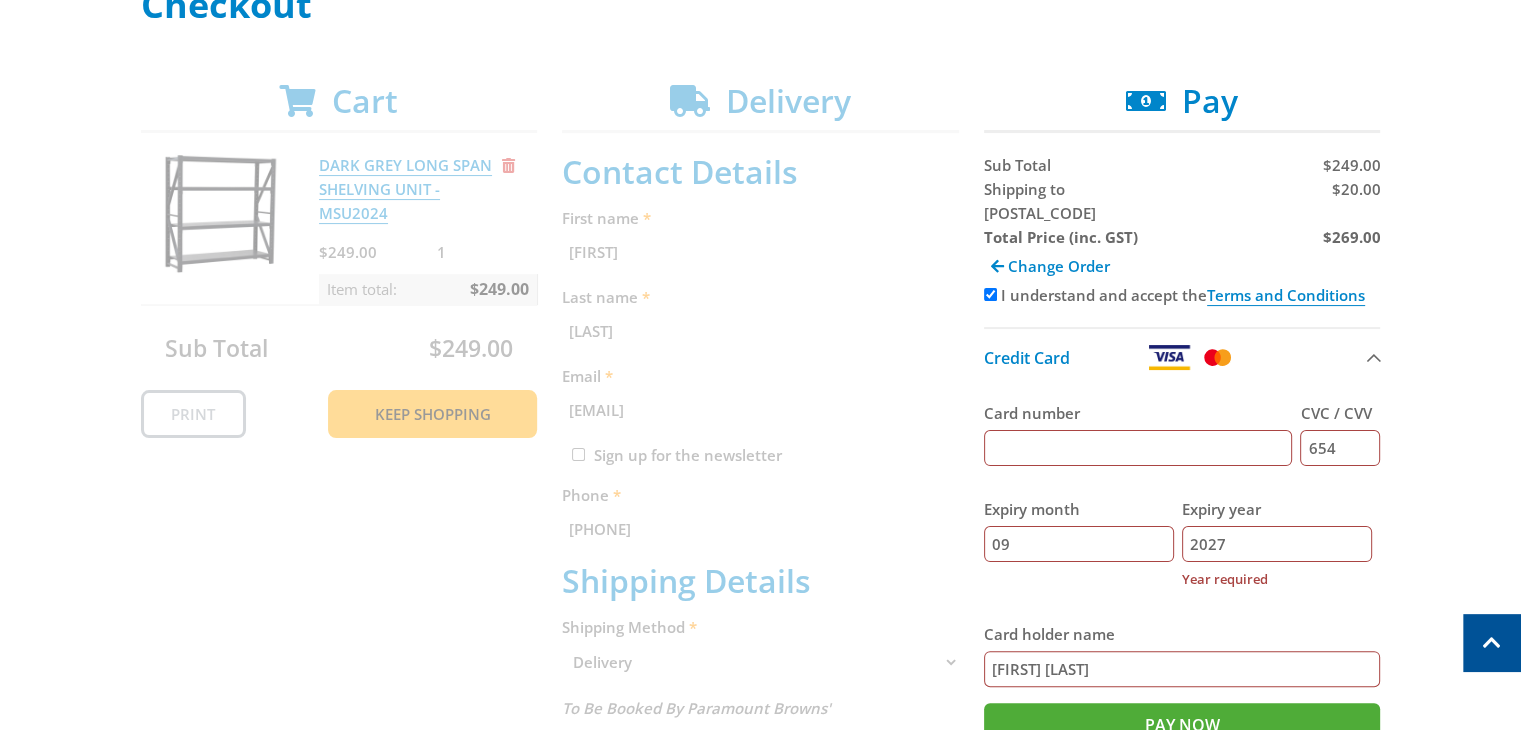 scroll, scrollTop: 510, scrollLeft: 0, axis: vertical 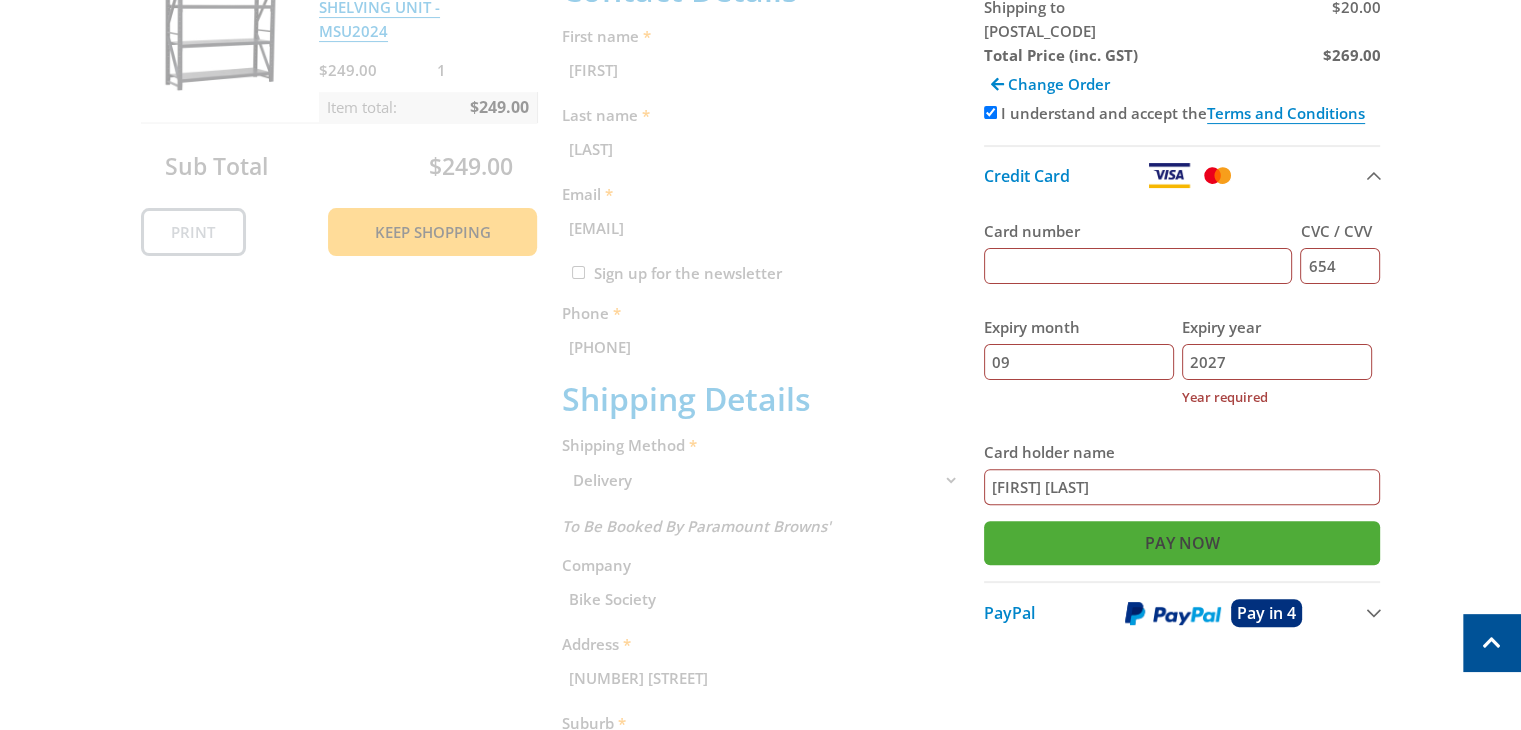 click on "Pay Now" at bounding box center (1182, 543) 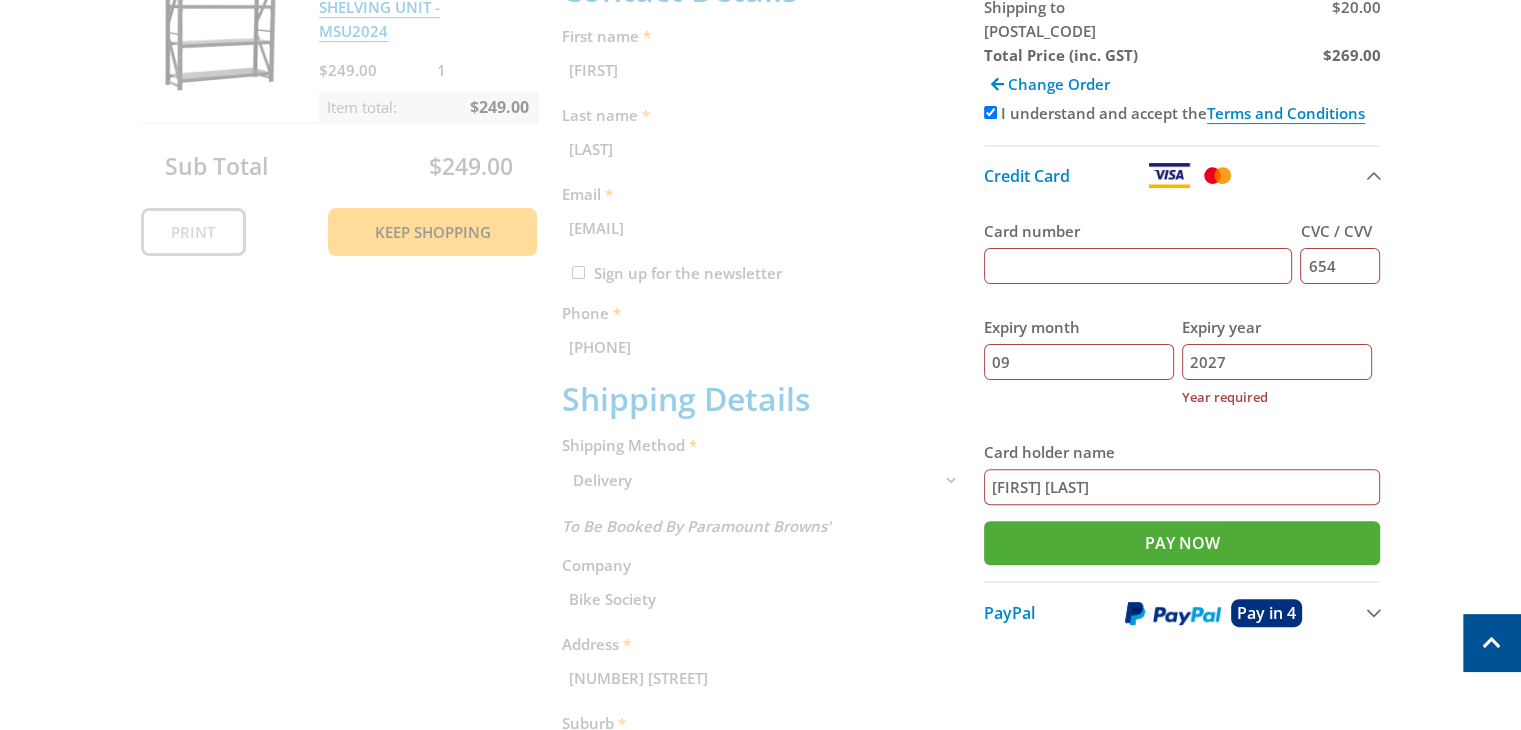 click on "2027" at bounding box center [1277, 362] 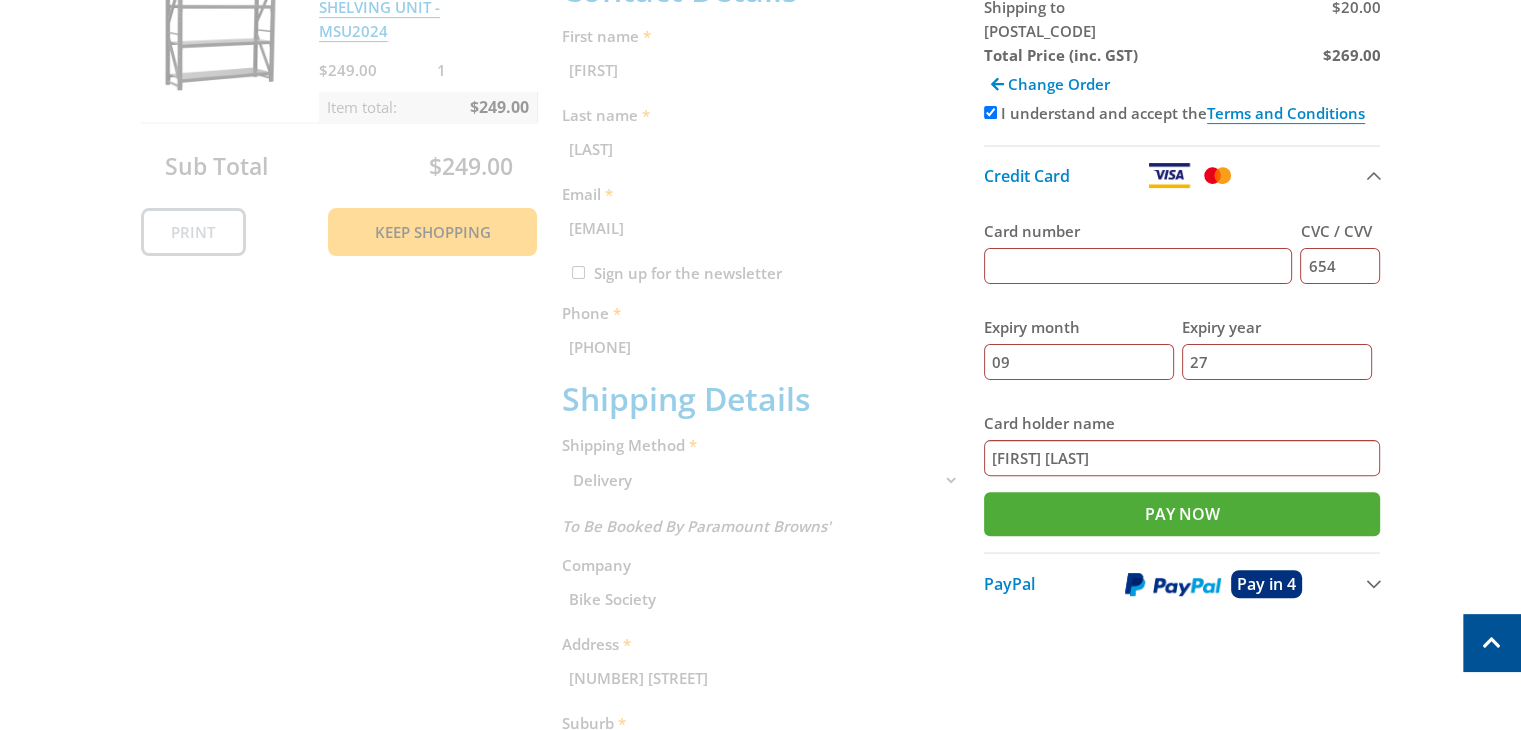 click on "Card number
[CREDIT_CARD]
CVC / CVV
[CVC]
Expiry month
[MONTH]
Expiry year
[YEAR]
Card holder name
[FIRST] [LAST]" at bounding box center (1182, 348) 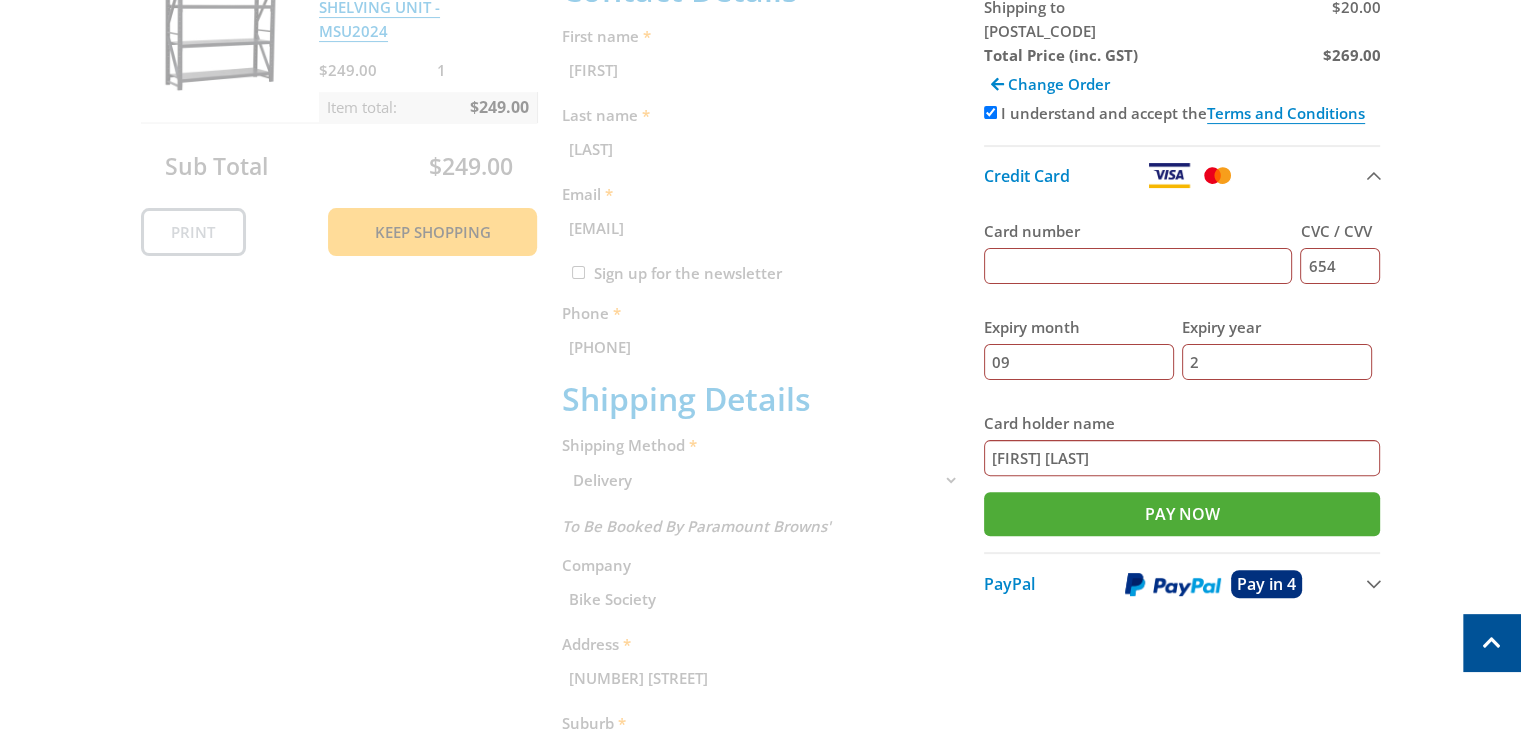 type on "27" 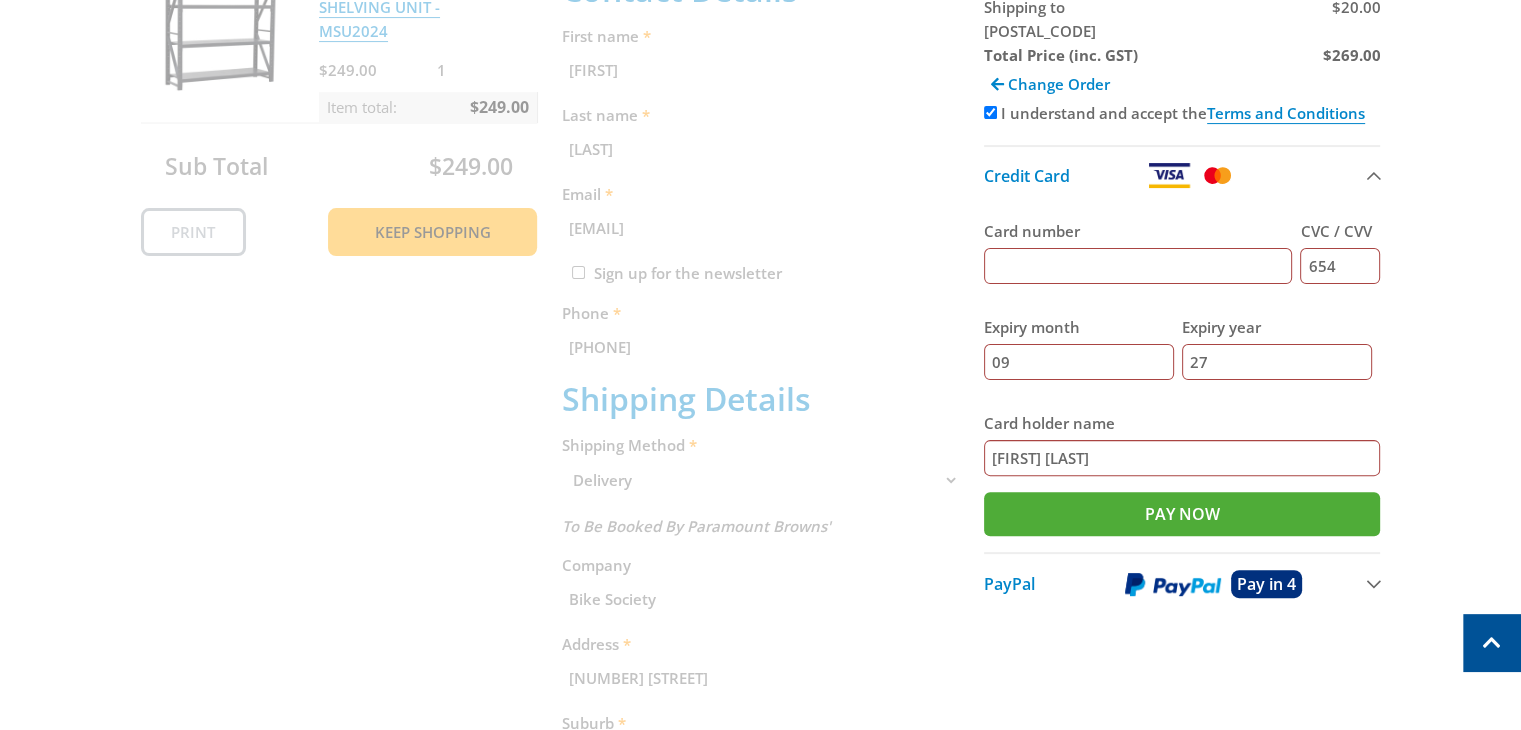 click on "Expiry year
[YEAR]" at bounding box center (1277, 348) 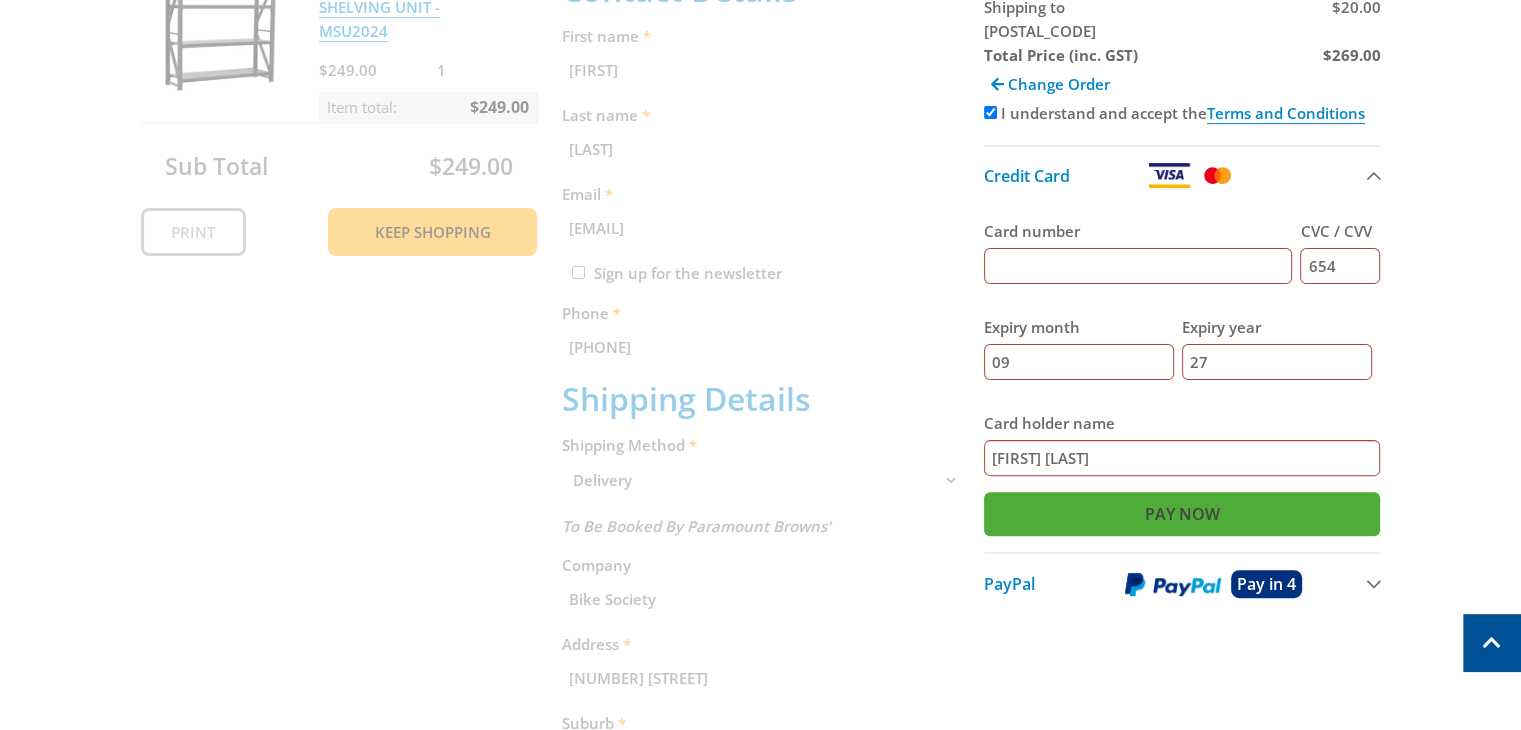 click on "Pay Now" at bounding box center (1182, 514) 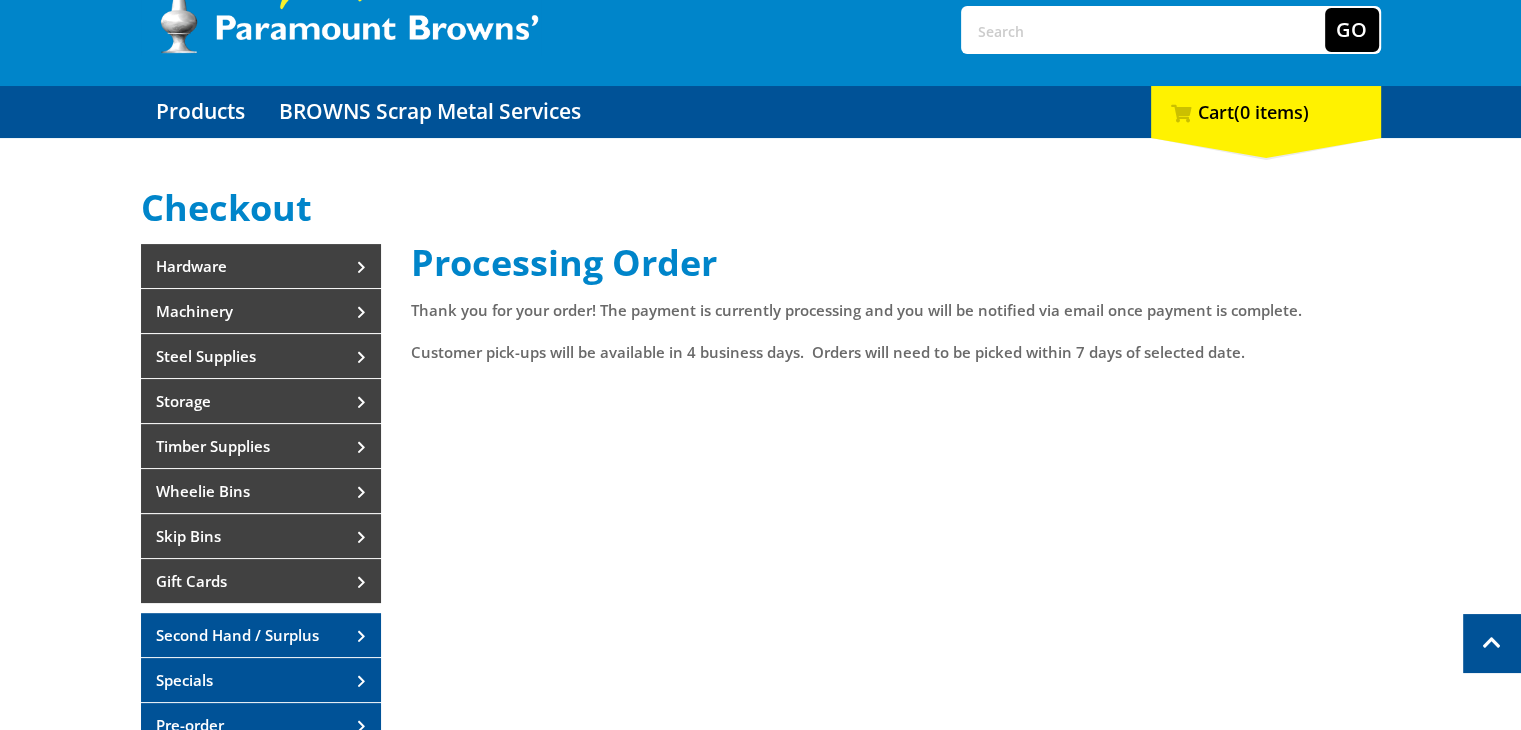 scroll, scrollTop: 0, scrollLeft: 0, axis: both 